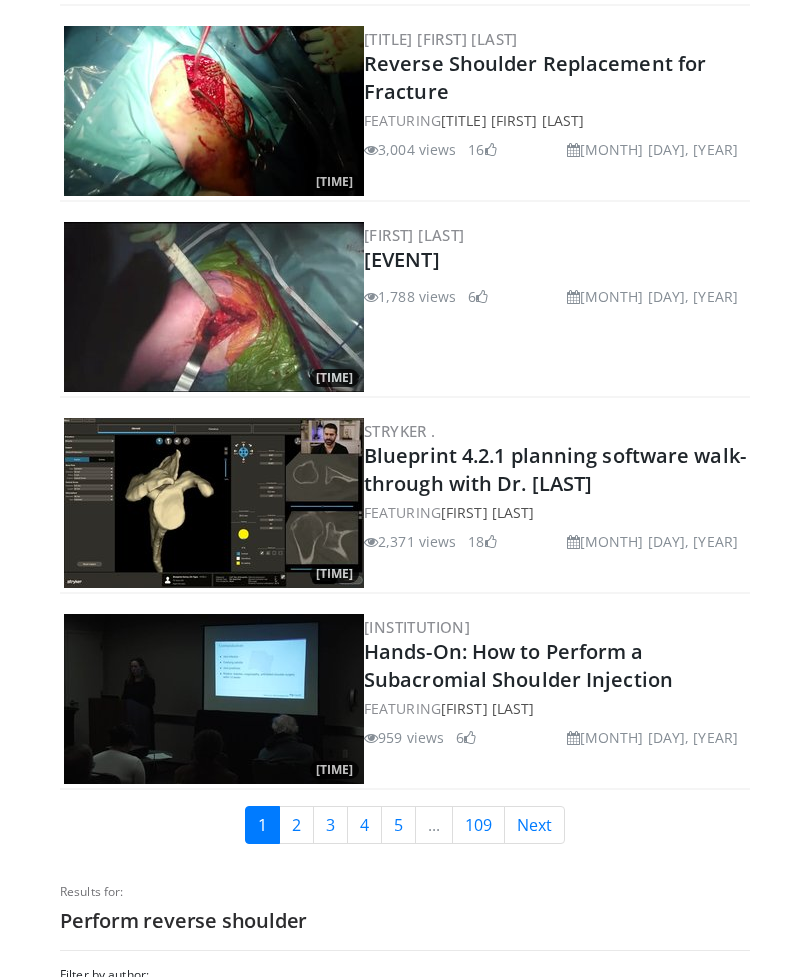 scroll, scrollTop: 4422, scrollLeft: 0, axis: vertical 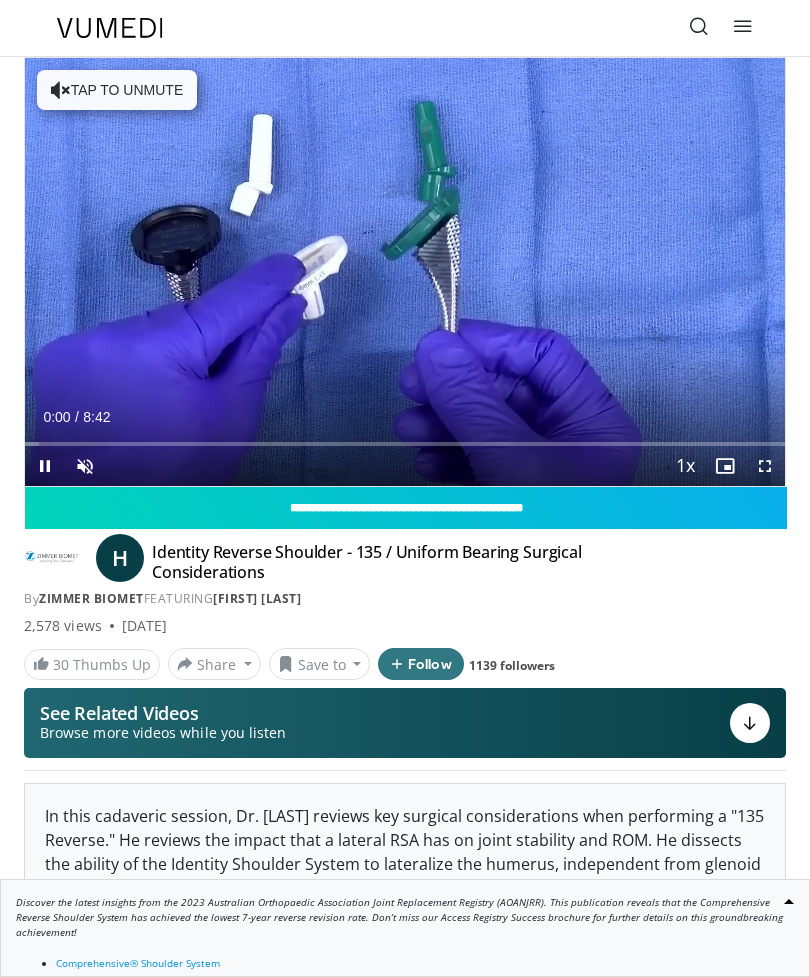 click at bounding box center (110, 28) 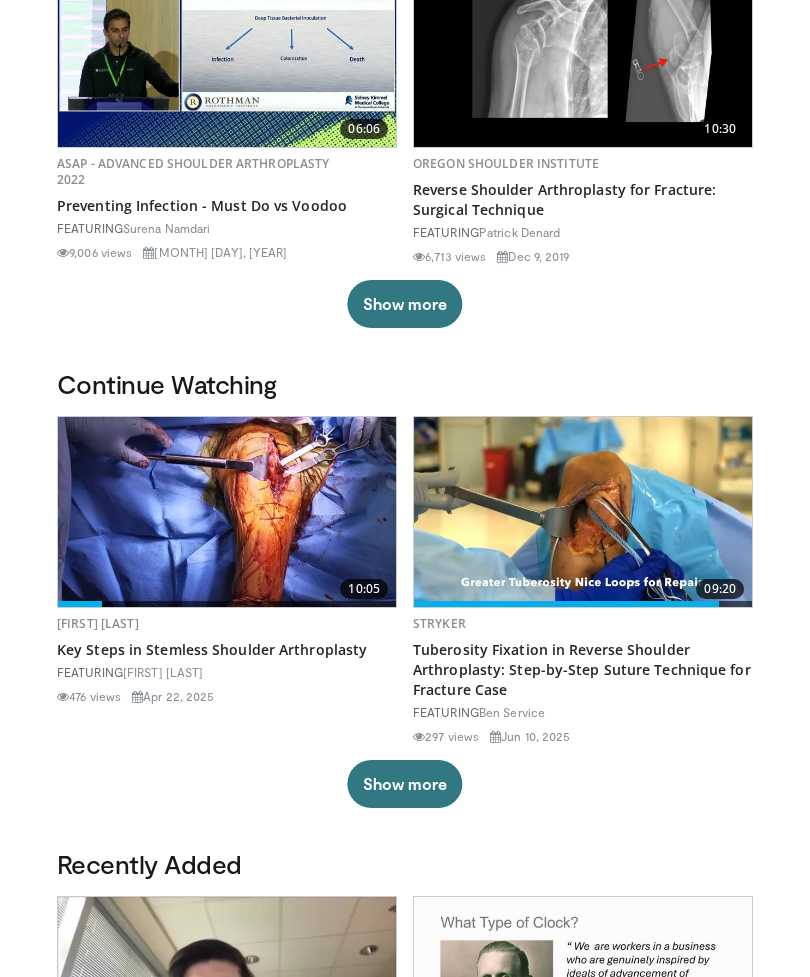 scroll, scrollTop: 0, scrollLeft: 0, axis: both 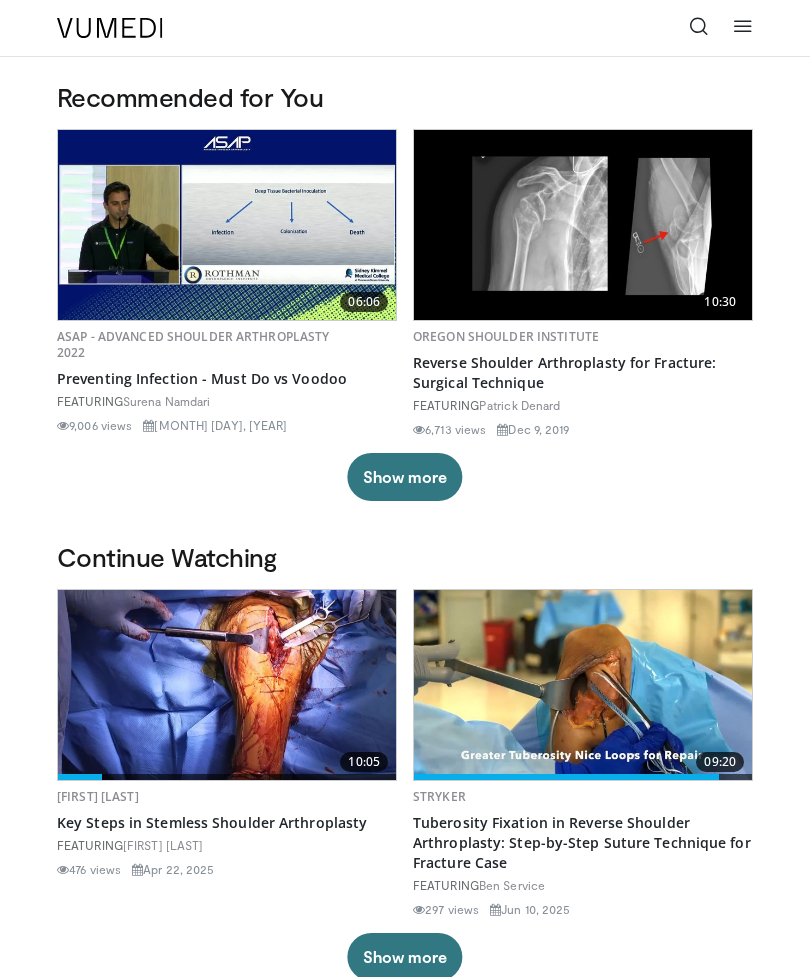 click at bounding box center [699, 26] 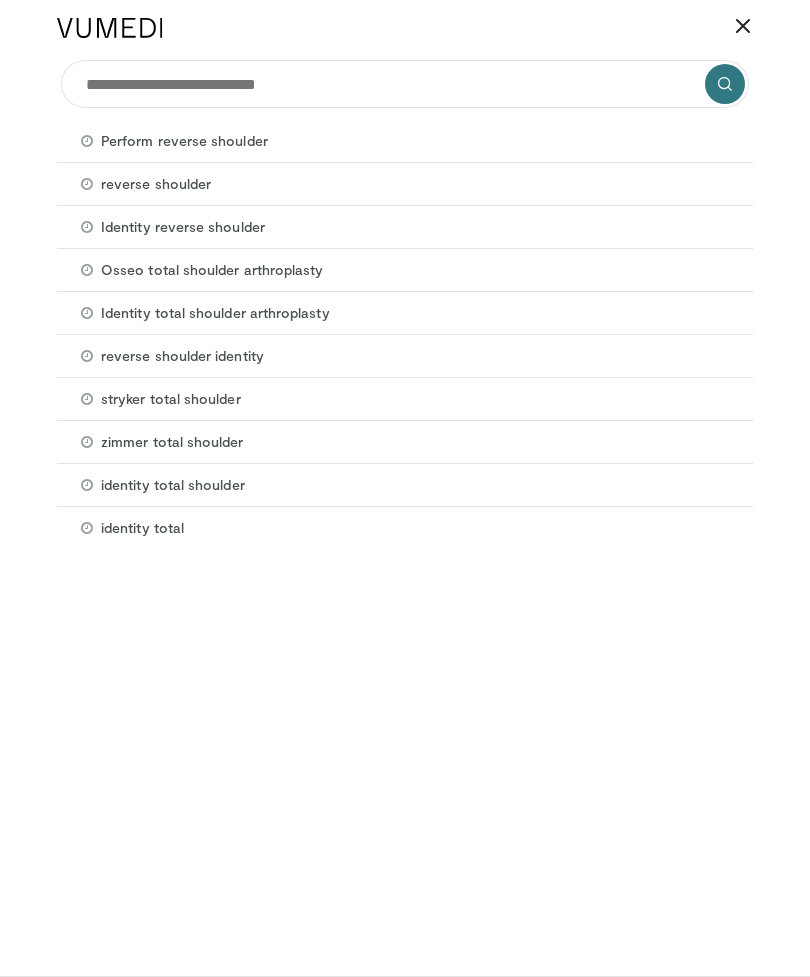 click on "reverse shoulder" at bounding box center (405, 184) 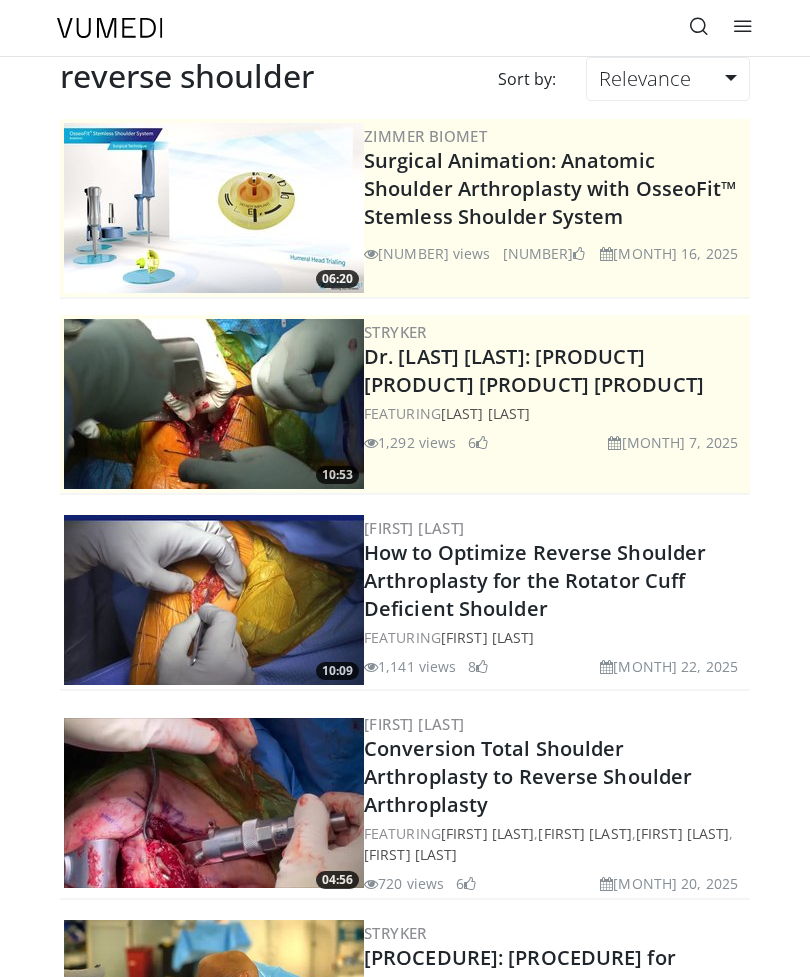 scroll, scrollTop: 0, scrollLeft: 0, axis: both 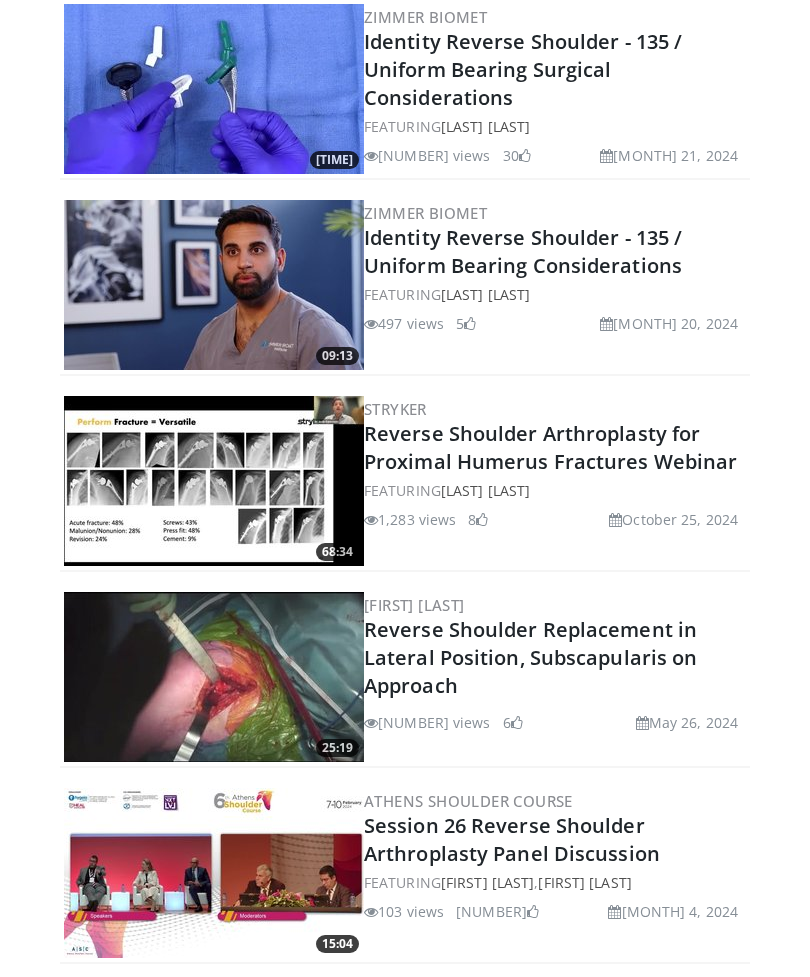 click at bounding box center [214, 482] 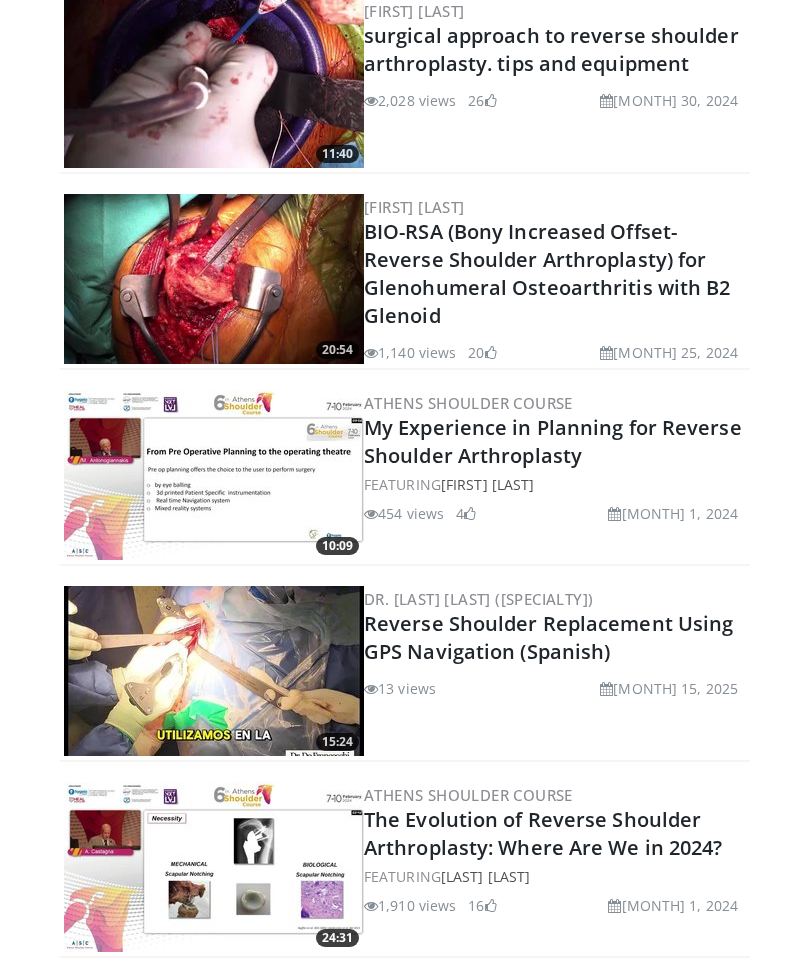 scroll, scrollTop: 3861, scrollLeft: 0, axis: vertical 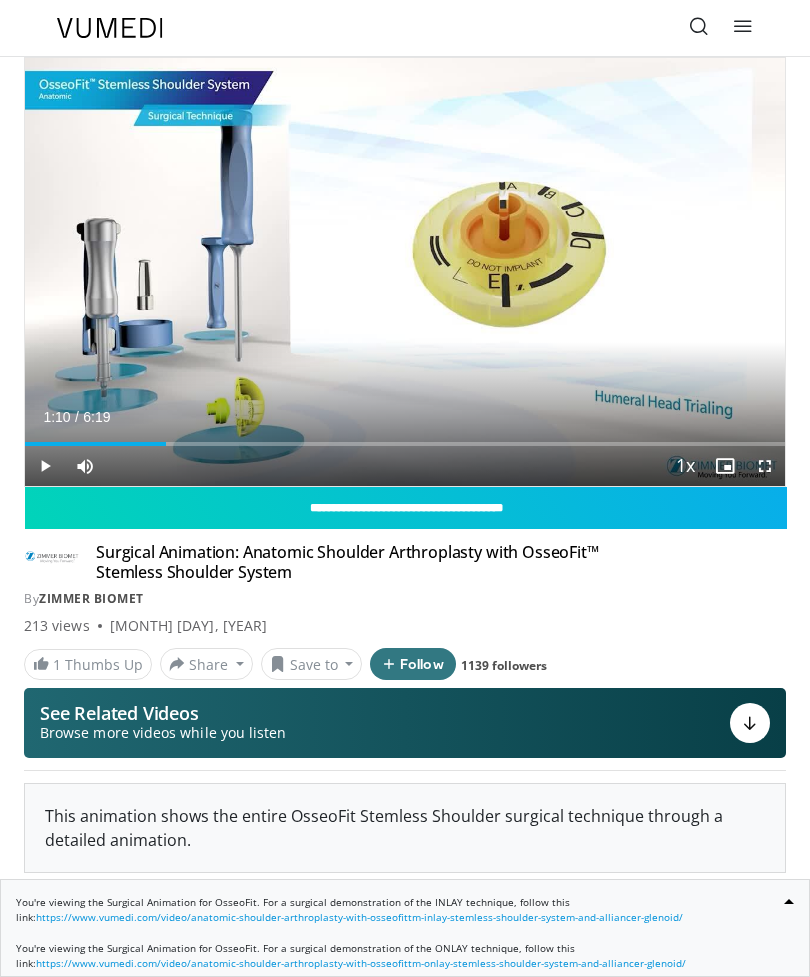 click on "Loaded :  2.59%" at bounding box center (405, 436) 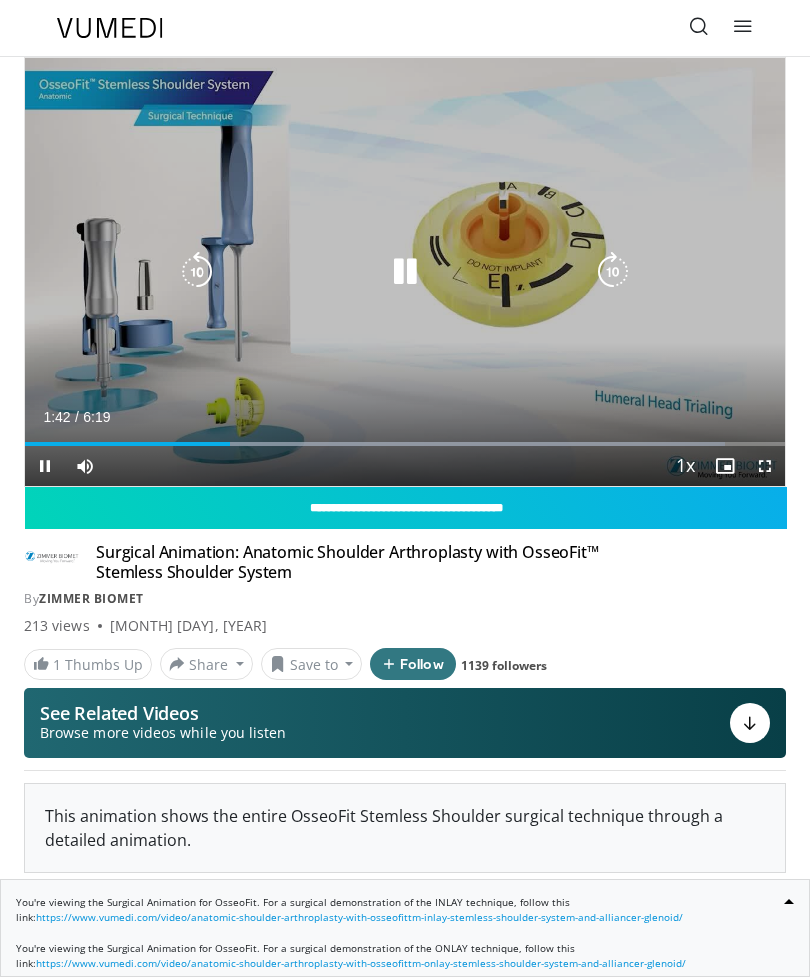 click at bounding box center [613, 272] 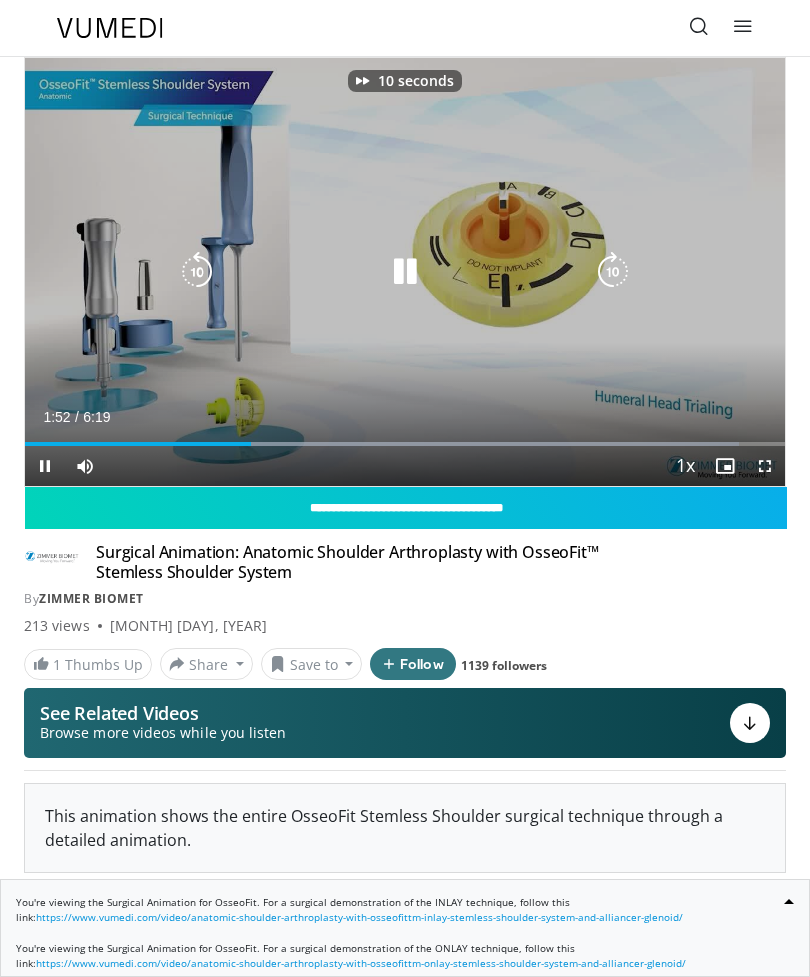 click at bounding box center [613, 272] 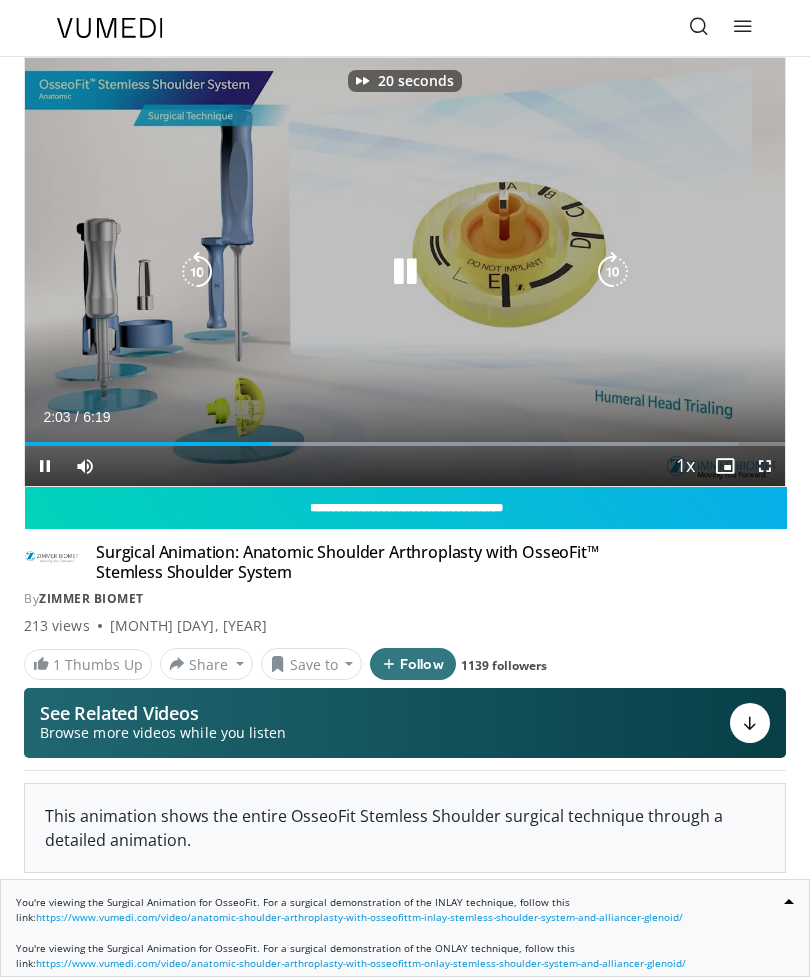 click at bounding box center [613, 272] 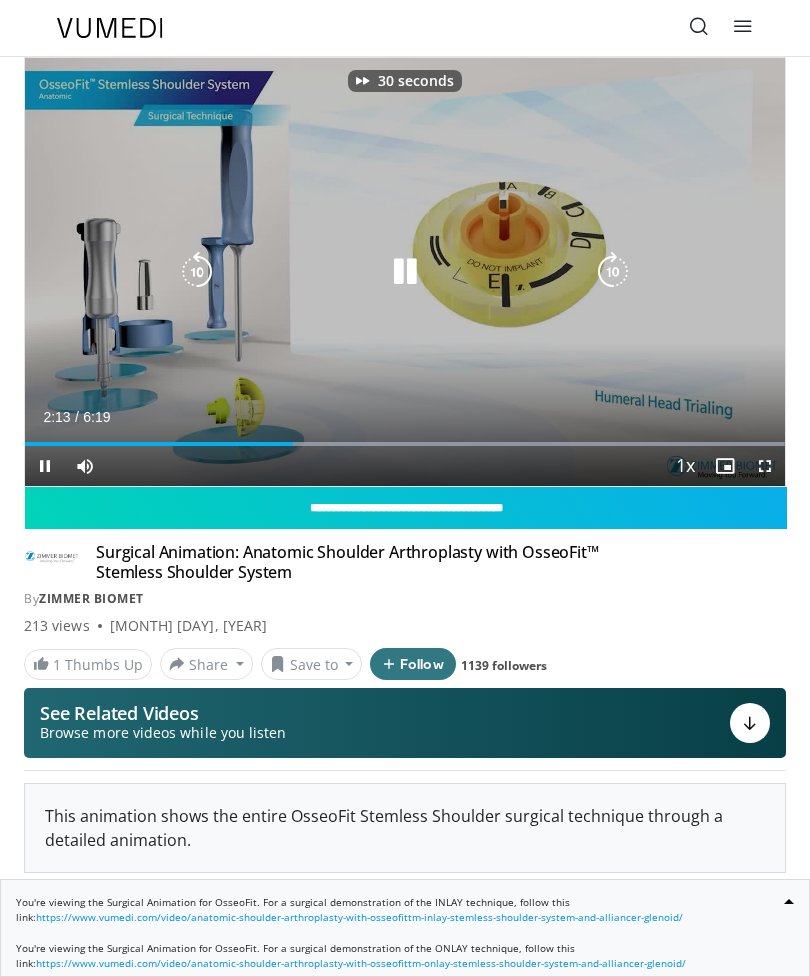 click at bounding box center [613, 272] 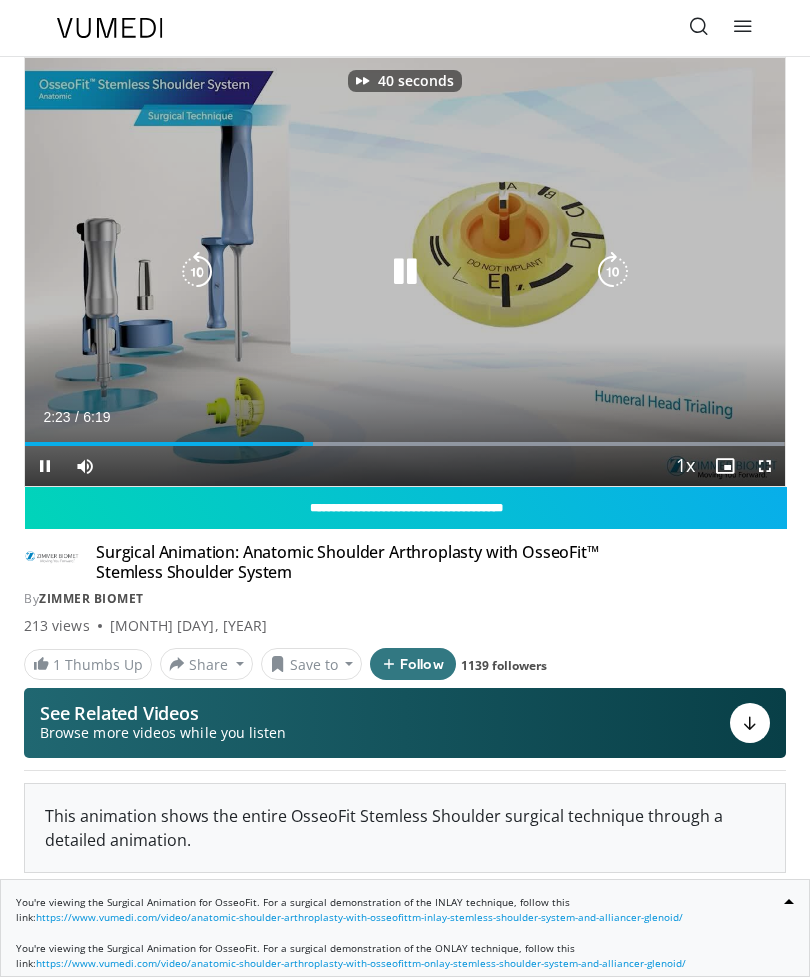 click at bounding box center [613, 272] 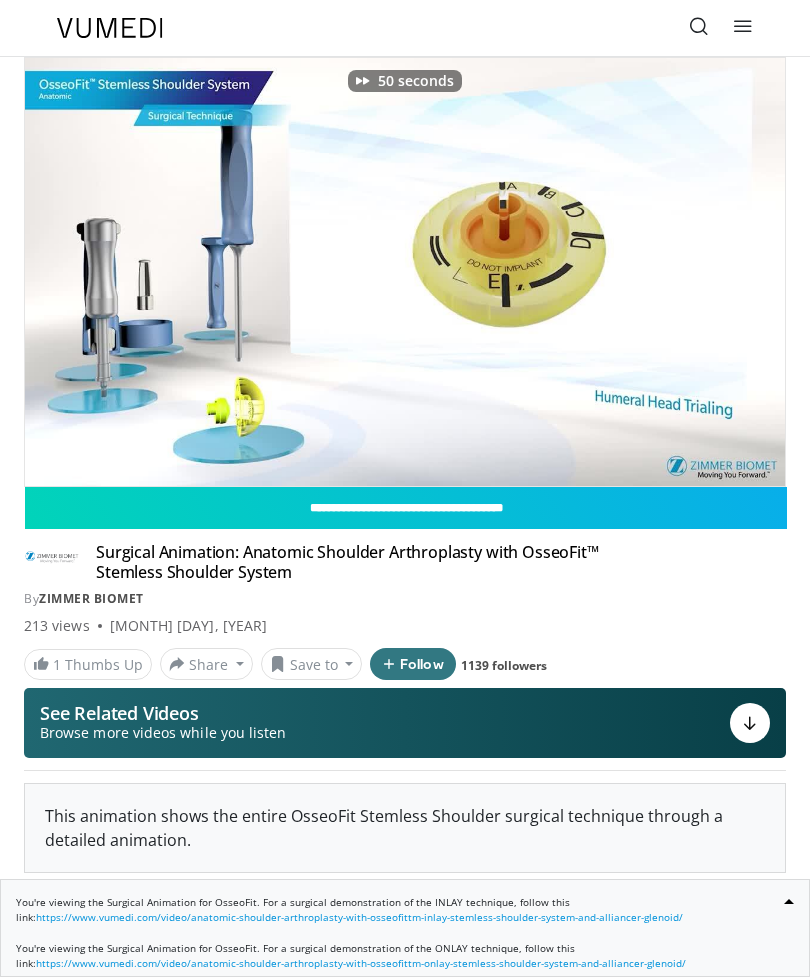 click on "50 seconds
Tap to unmute" at bounding box center [405, 272] 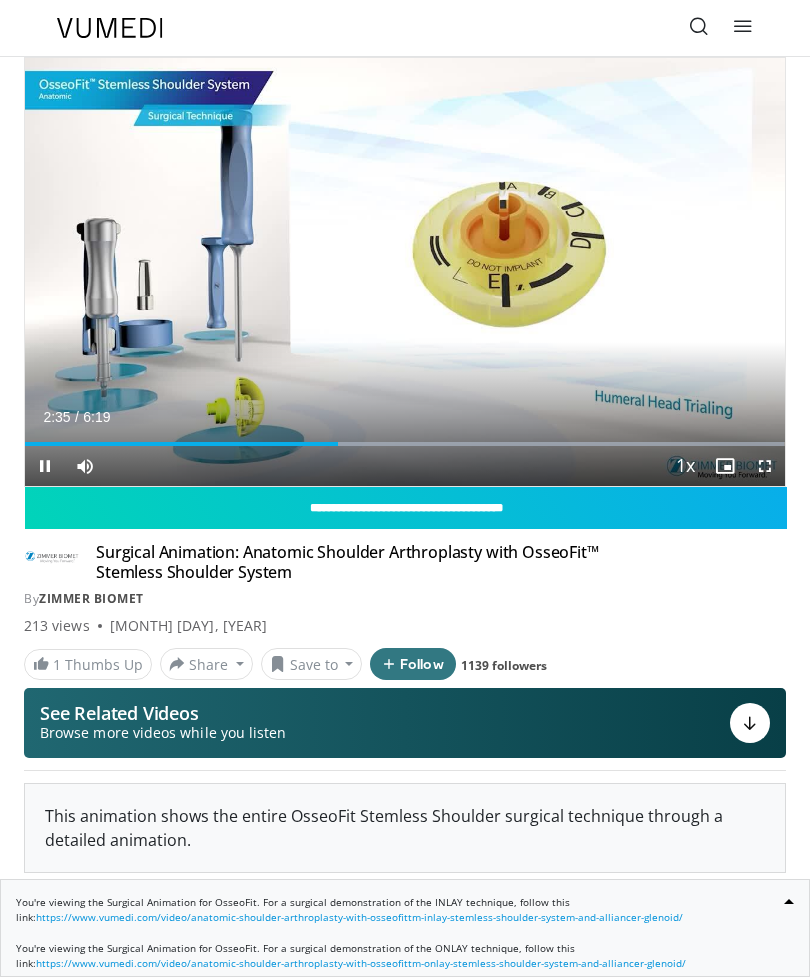 click at bounding box center (613, 272) 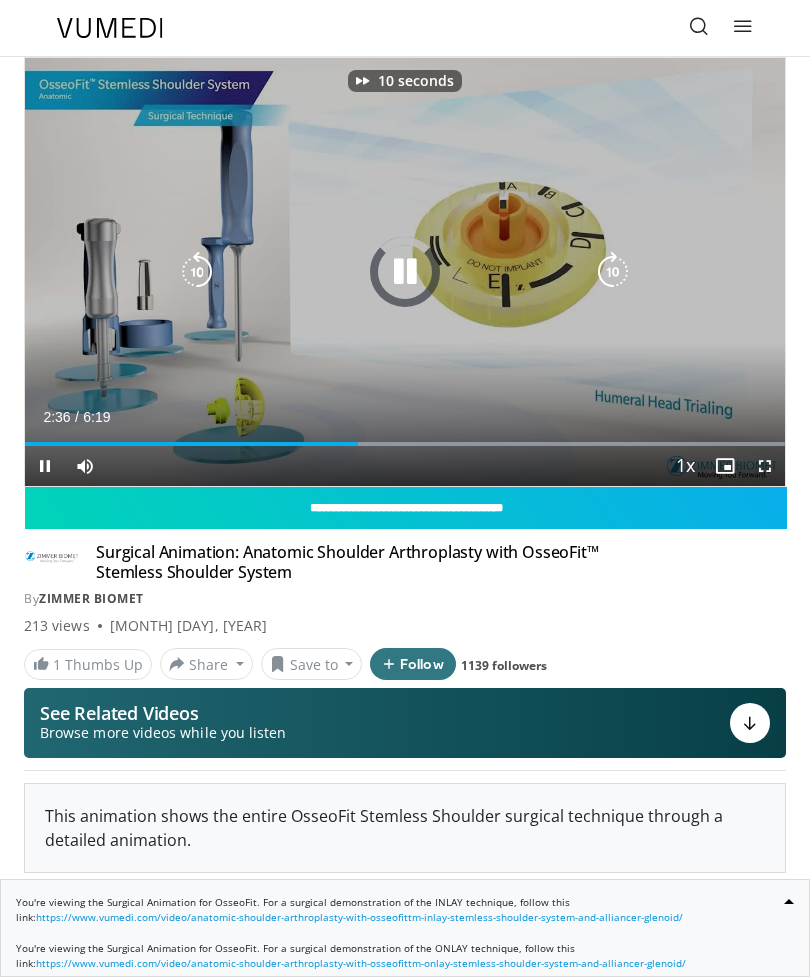 click at bounding box center (613, 272) 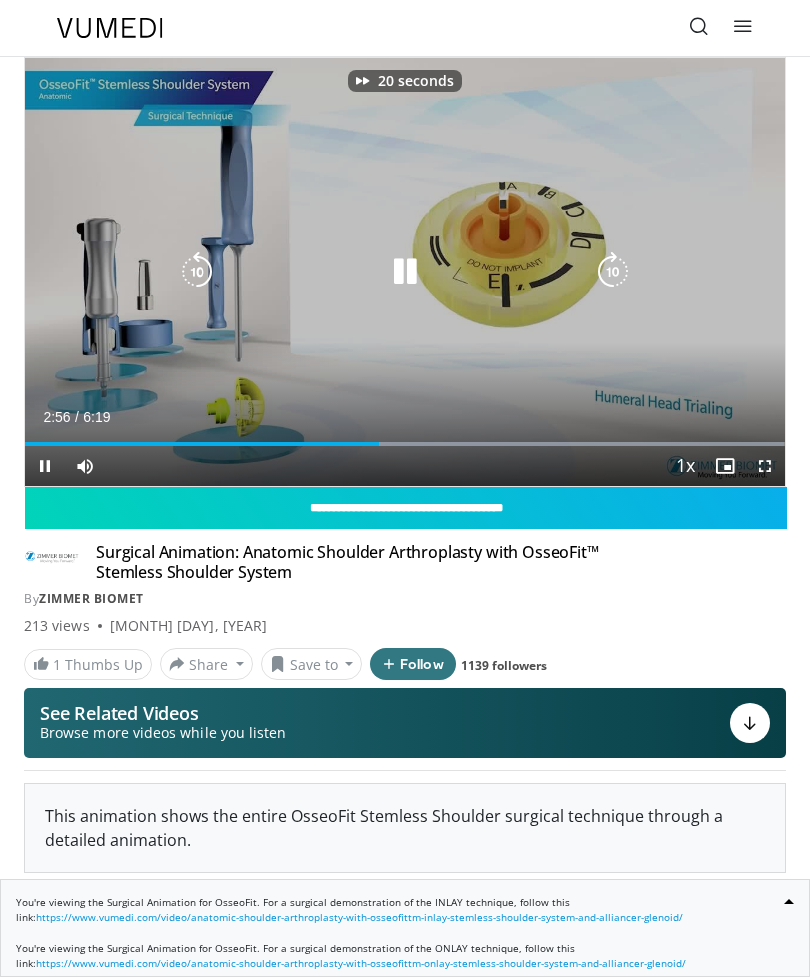 click at bounding box center (613, 272) 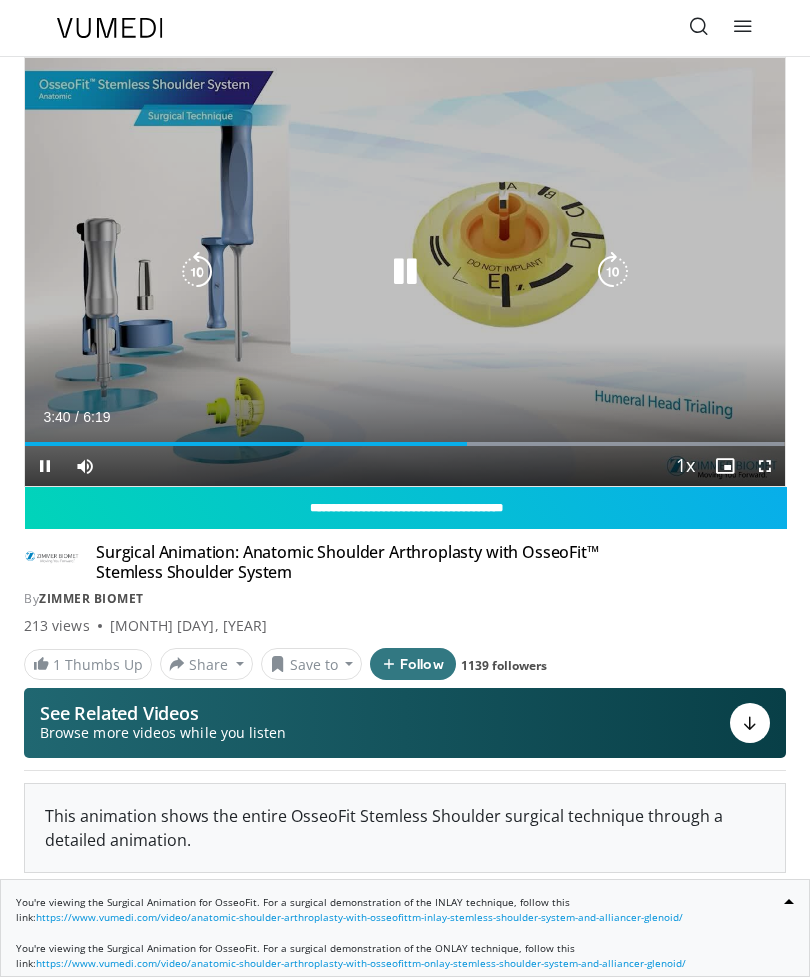 click at bounding box center [613, 272] 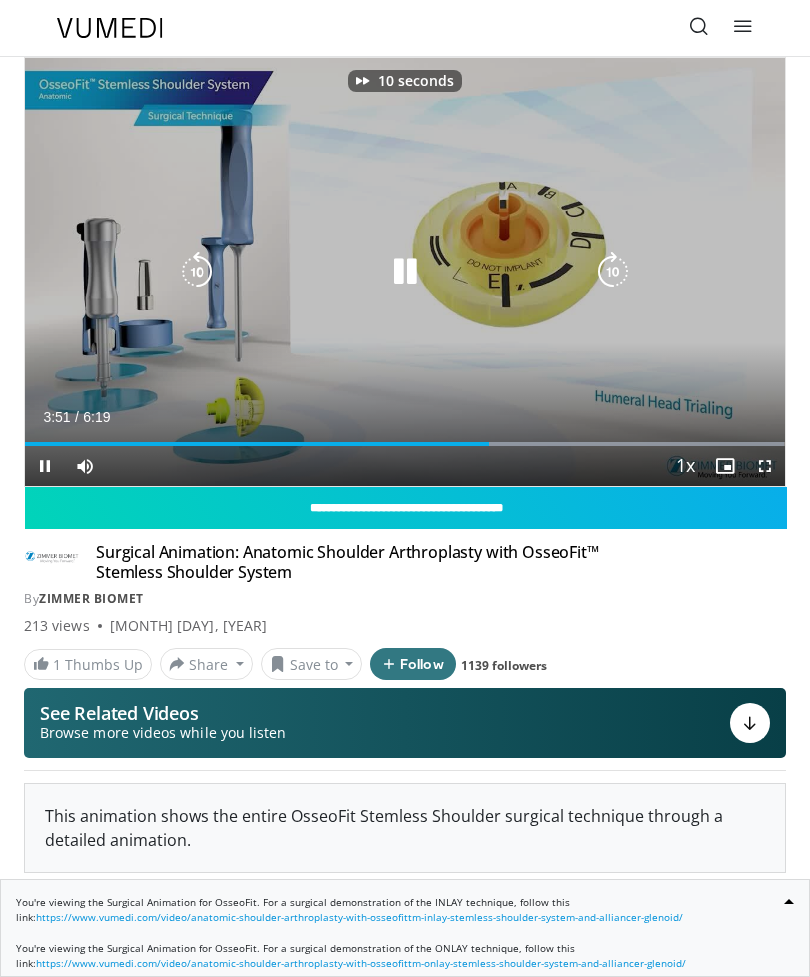 click on "10 seconds
Tap to unmute" at bounding box center (405, 272) 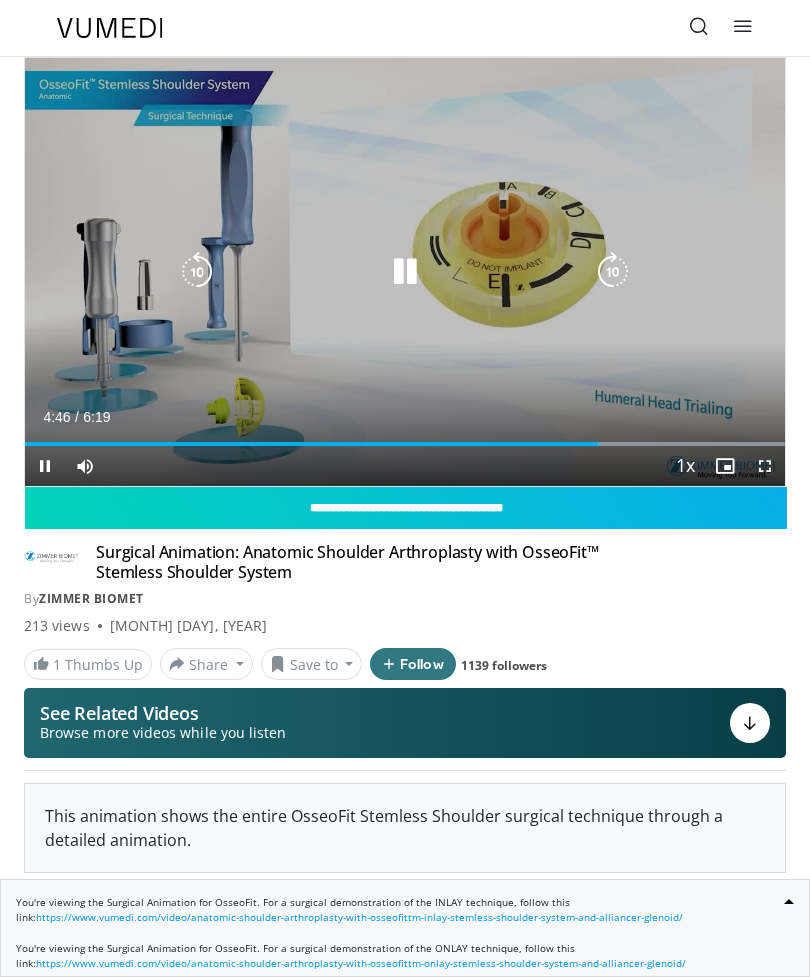 click at bounding box center [613, 272] 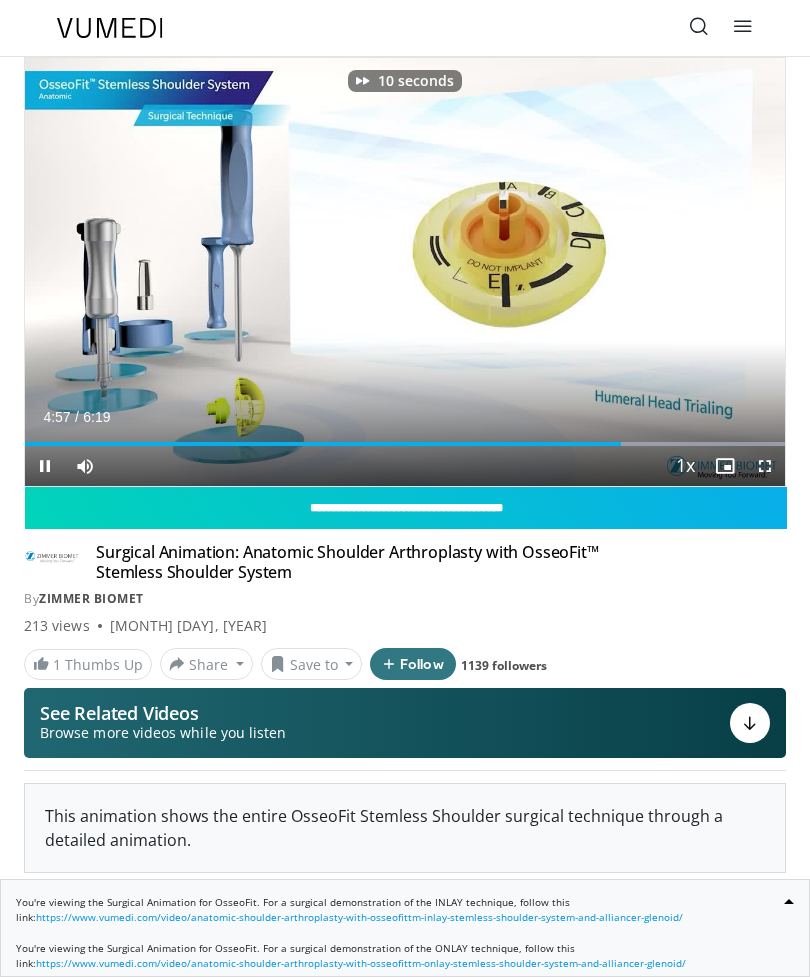 click on "10 seconds
Tap to unmute" at bounding box center (405, 272) 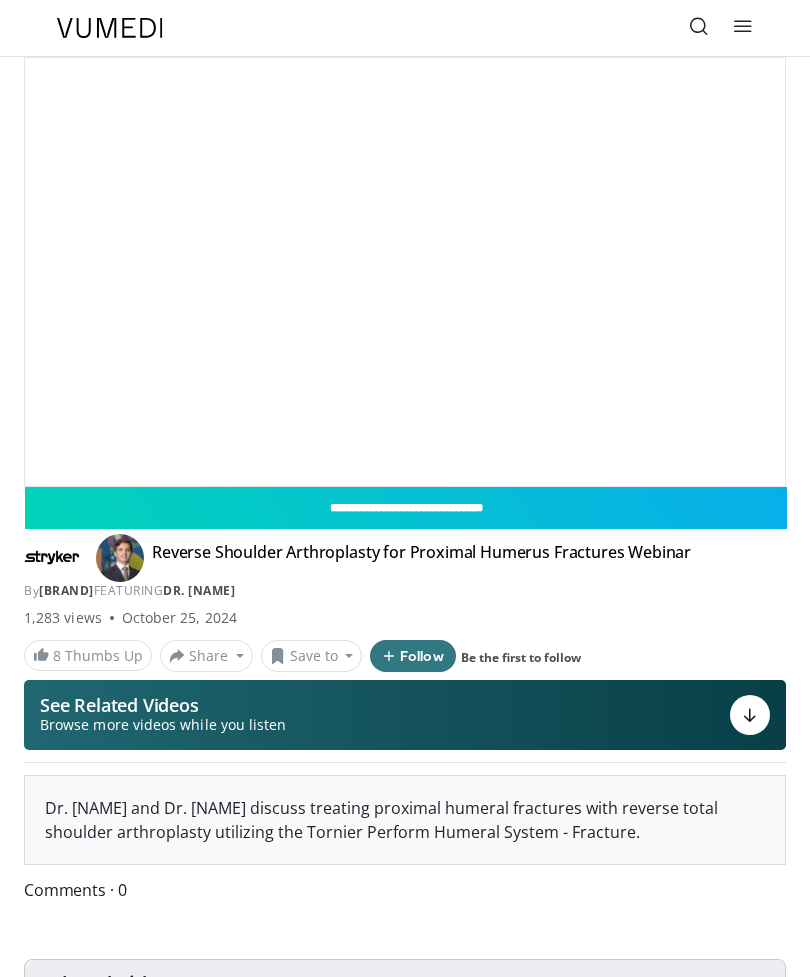 scroll, scrollTop: 0, scrollLeft: 0, axis: both 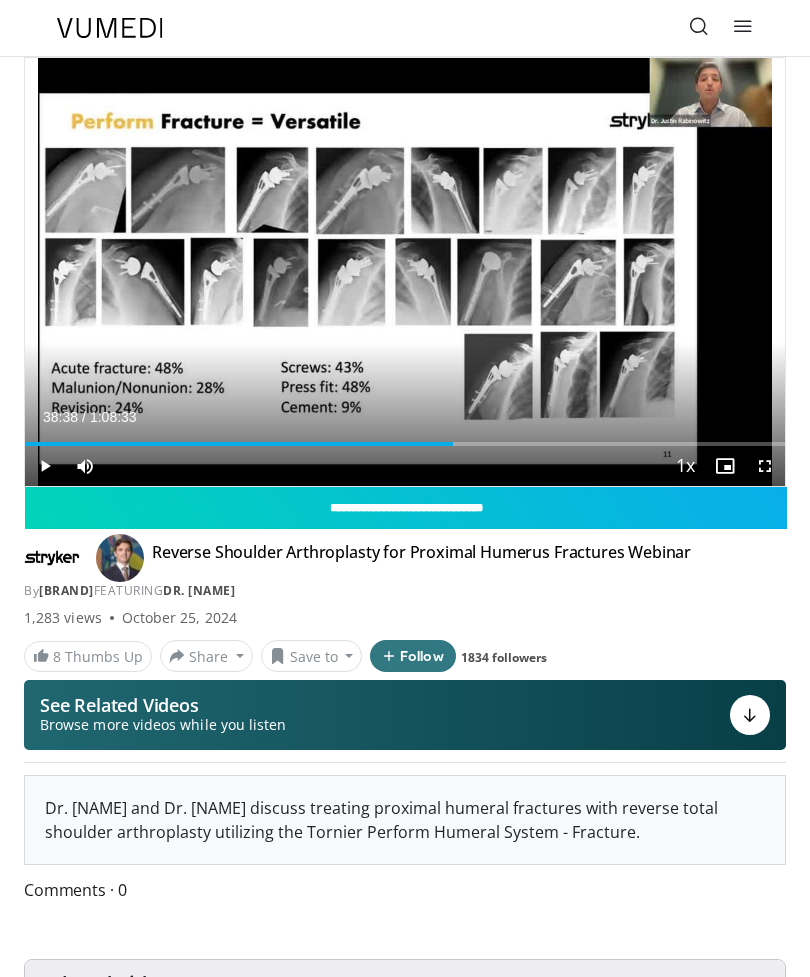 click on "10 seconds
Tap to unmute" at bounding box center (405, 272) 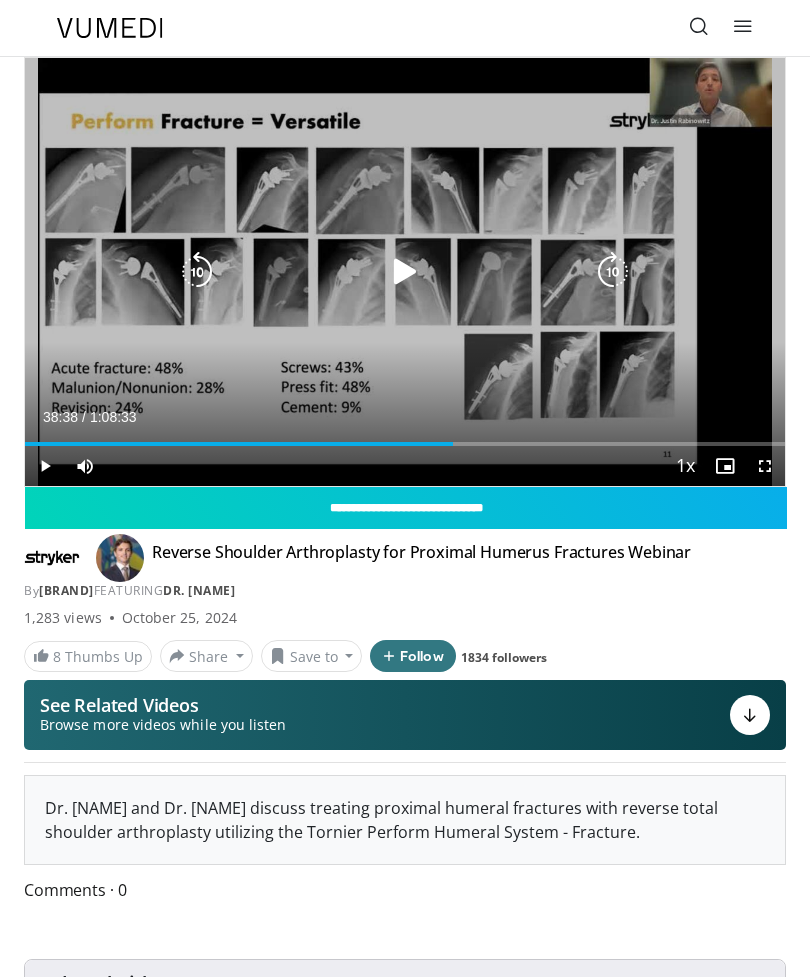 click at bounding box center (405, 272) 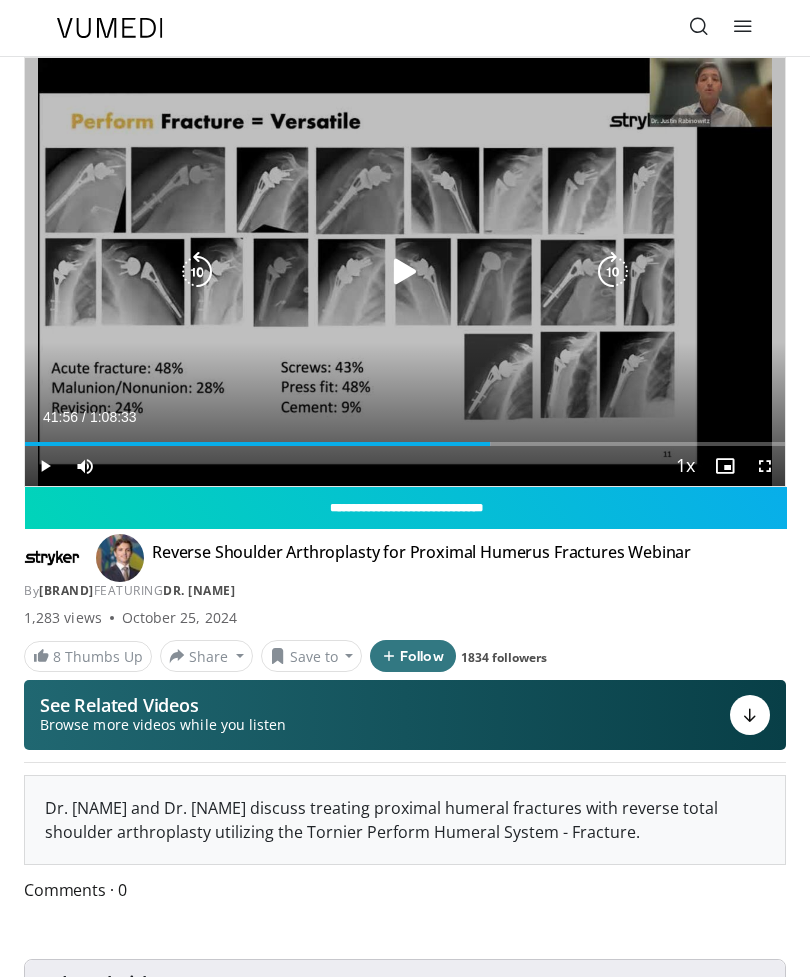 click at bounding box center [405, 272] 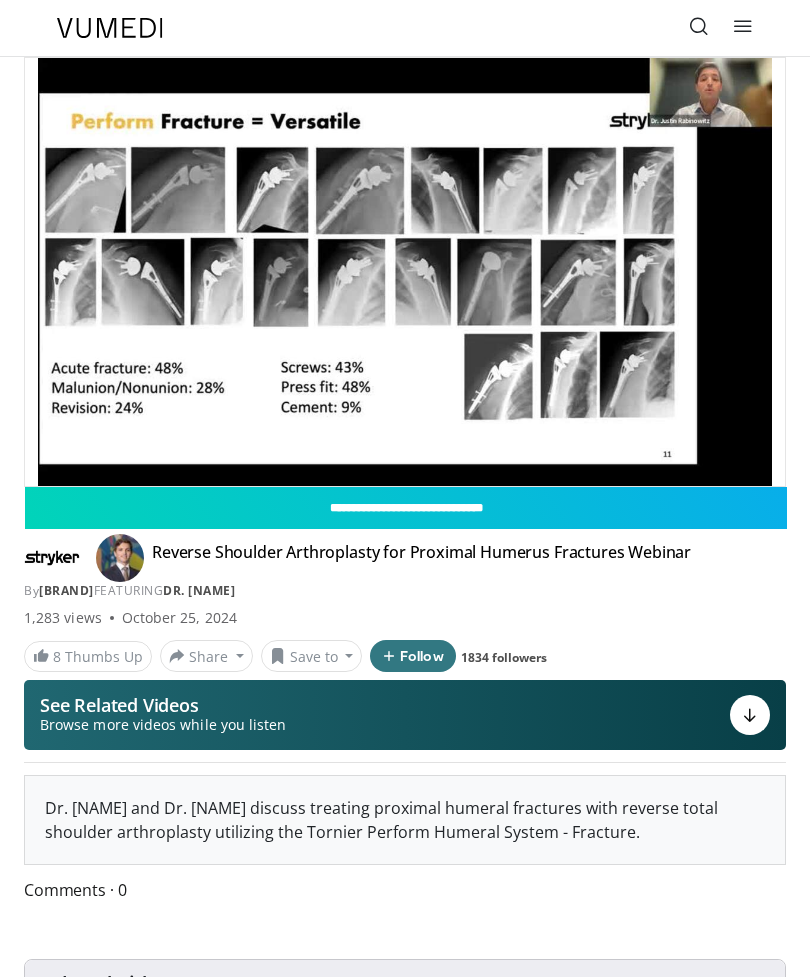 click on "10 seconds
Tap to unmute" at bounding box center [405, 272] 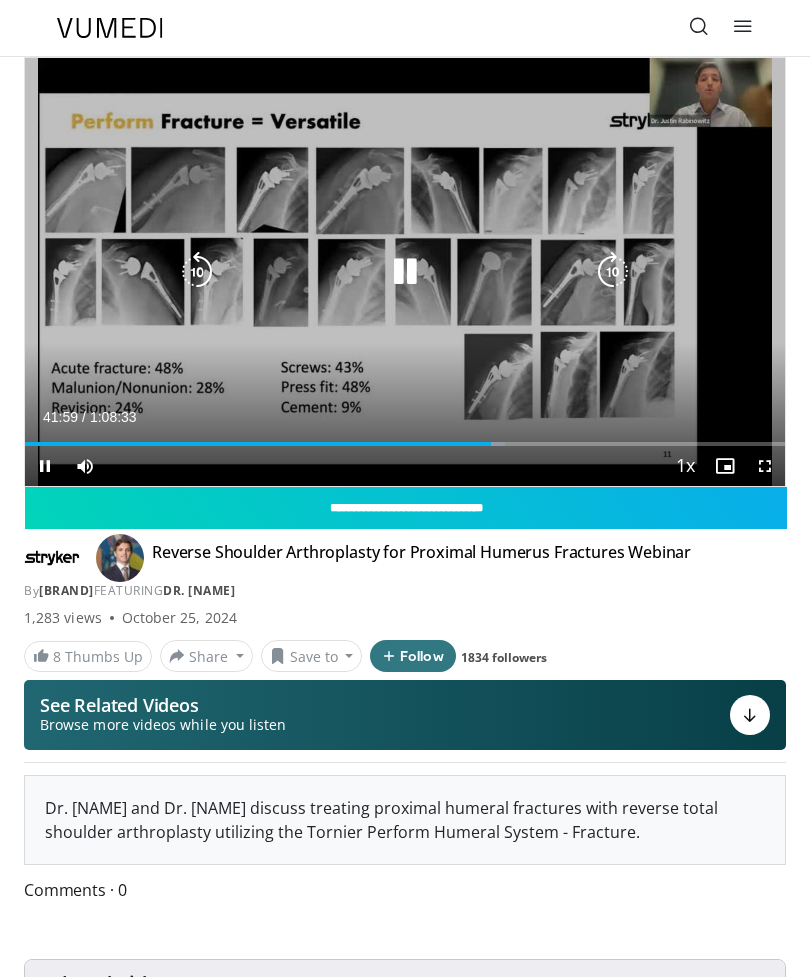 click at bounding box center [613, 272] 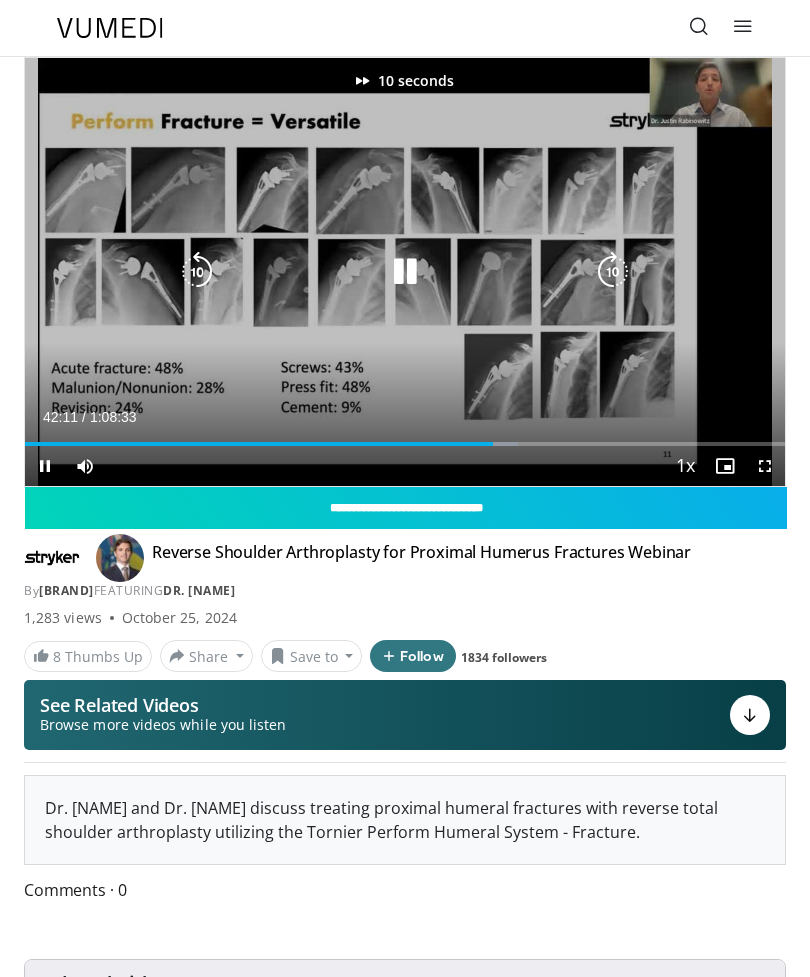 click at bounding box center [613, 272] 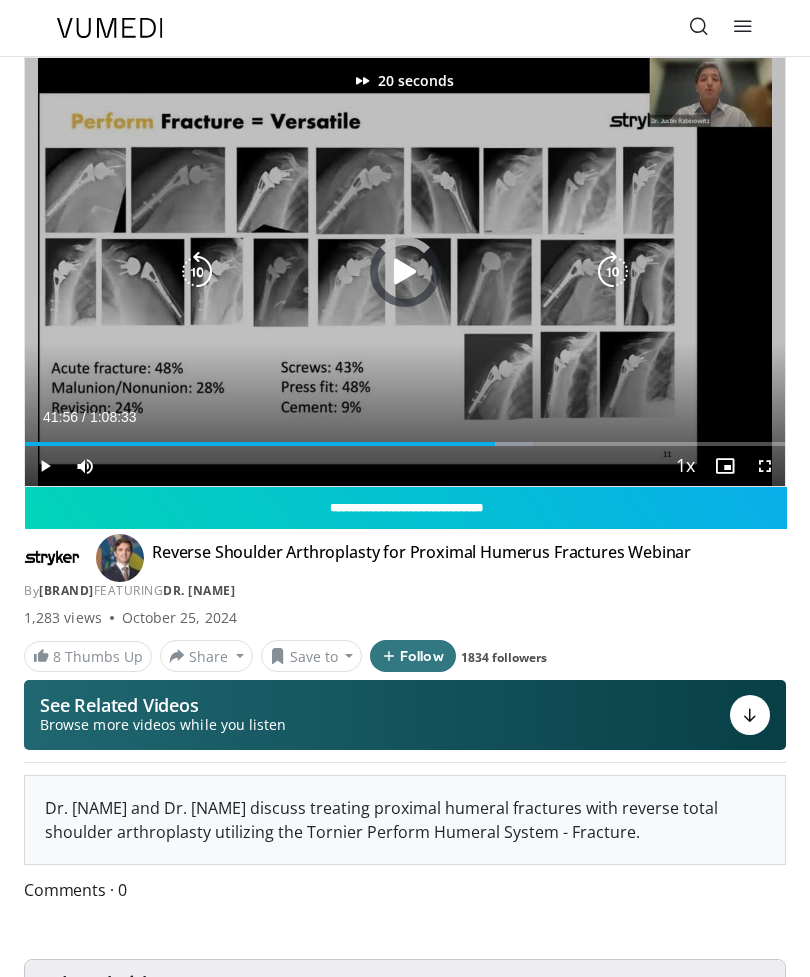 click at bounding box center [260, 444] 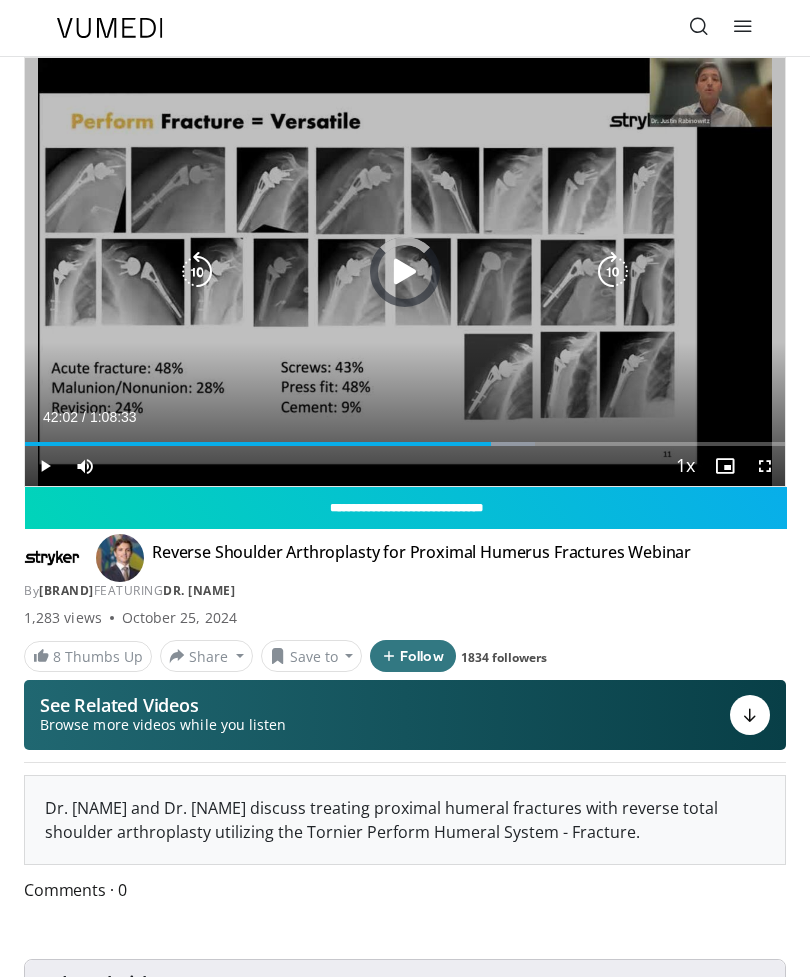 click at bounding box center (258, 444) 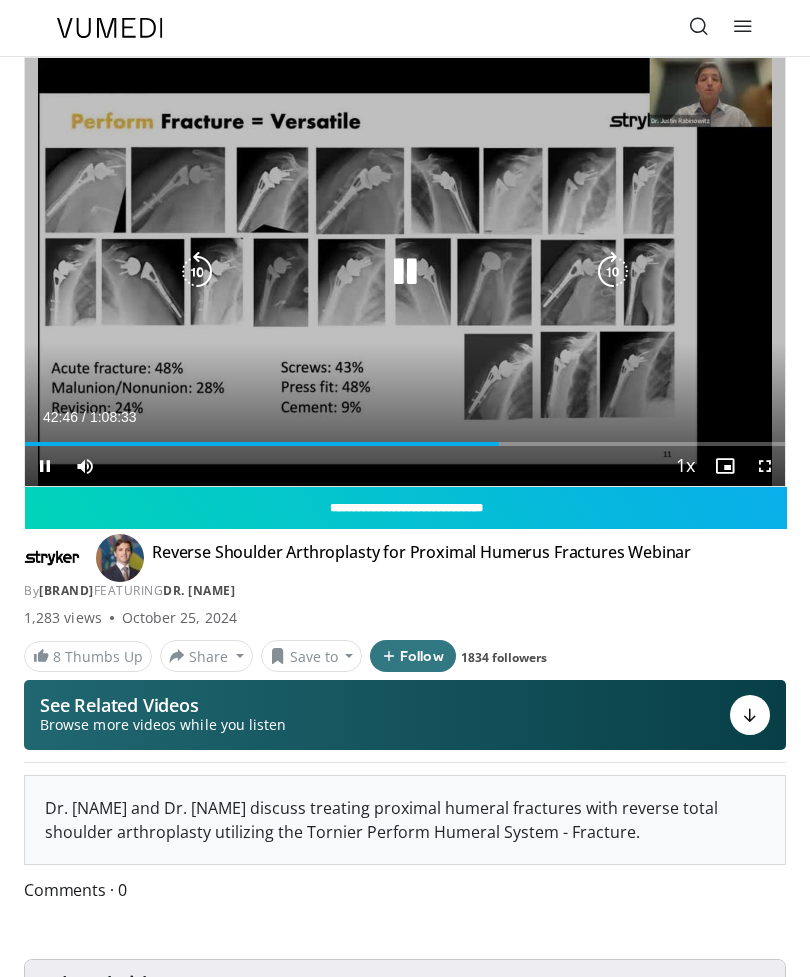 click on "Loaded :  62.45%" at bounding box center (405, 444) 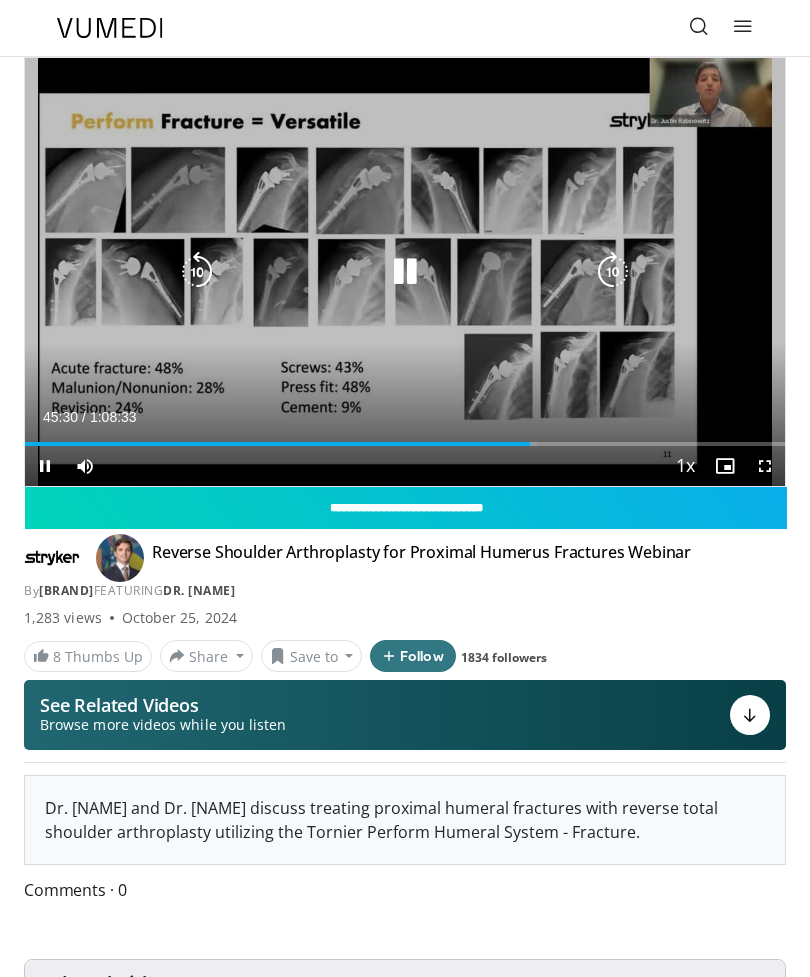 click on "Loaded :  67.34%" at bounding box center (405, 444) 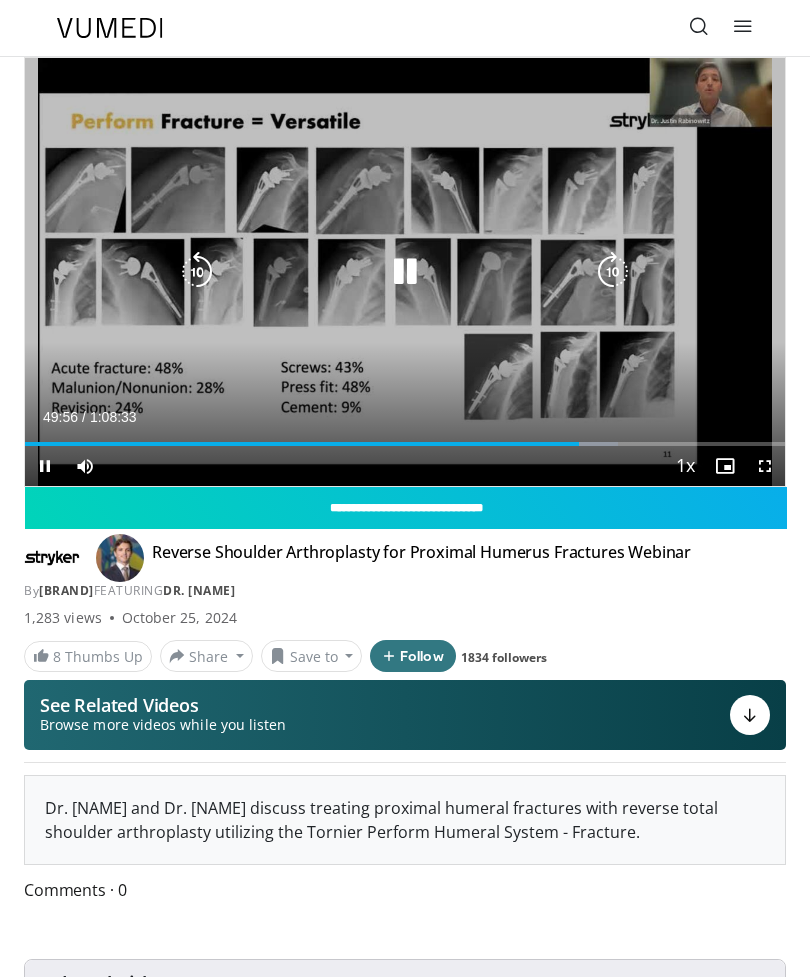 click at bounding box center (405, 272) 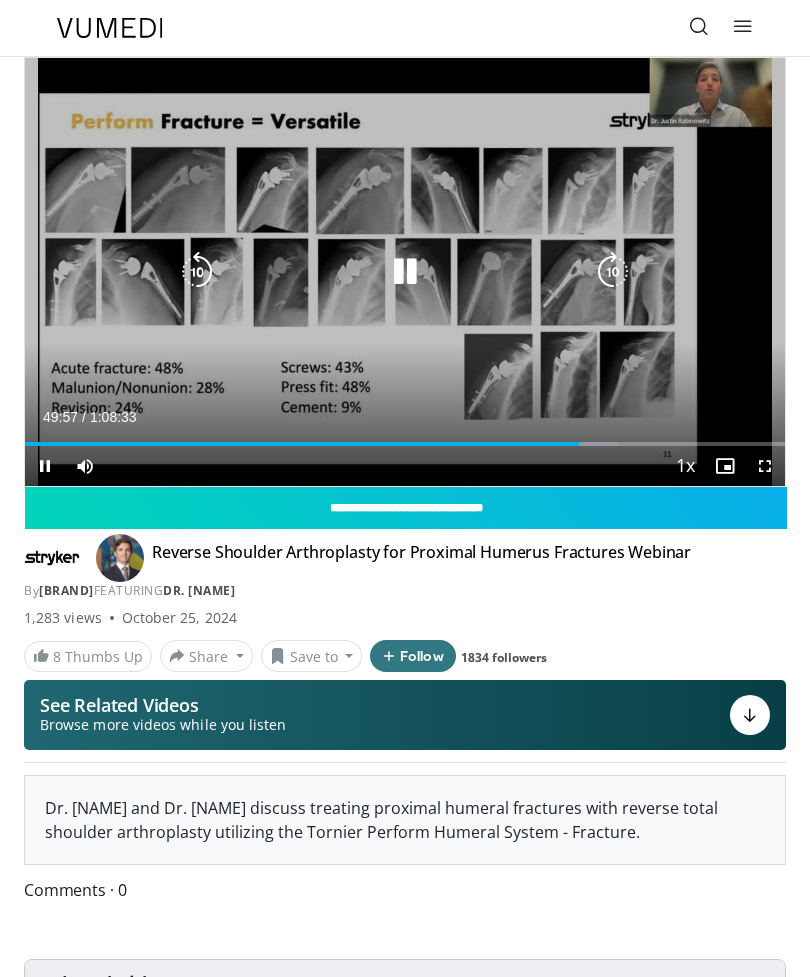 click at bounding box center [613, 272] 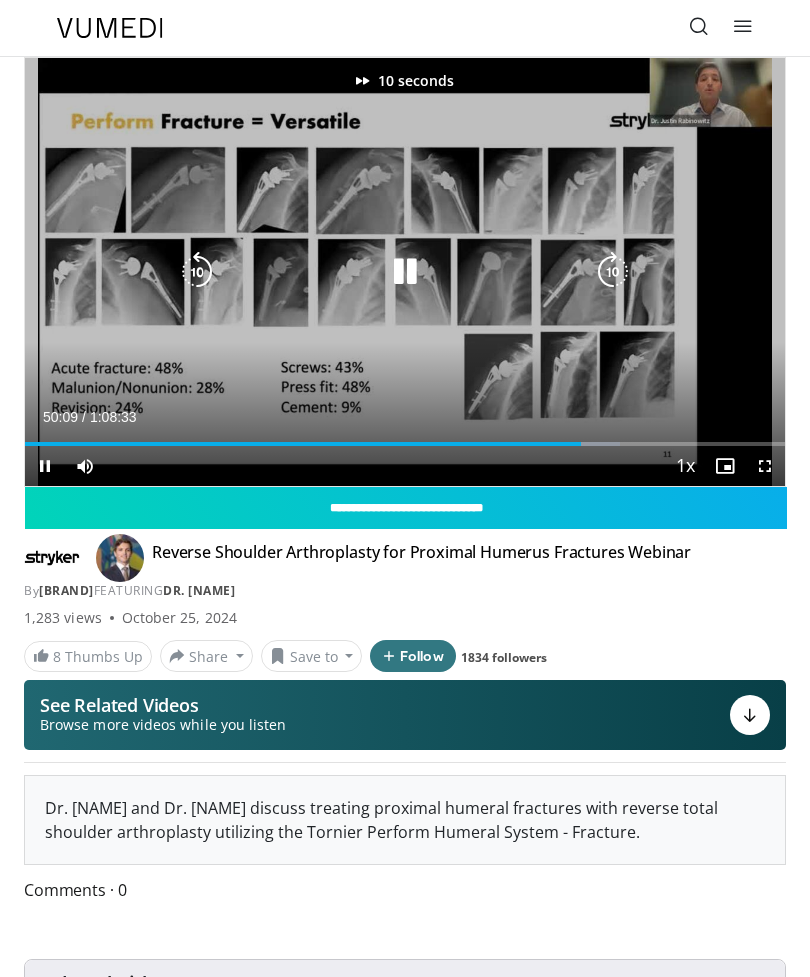 click at bounding box center (613, 272) 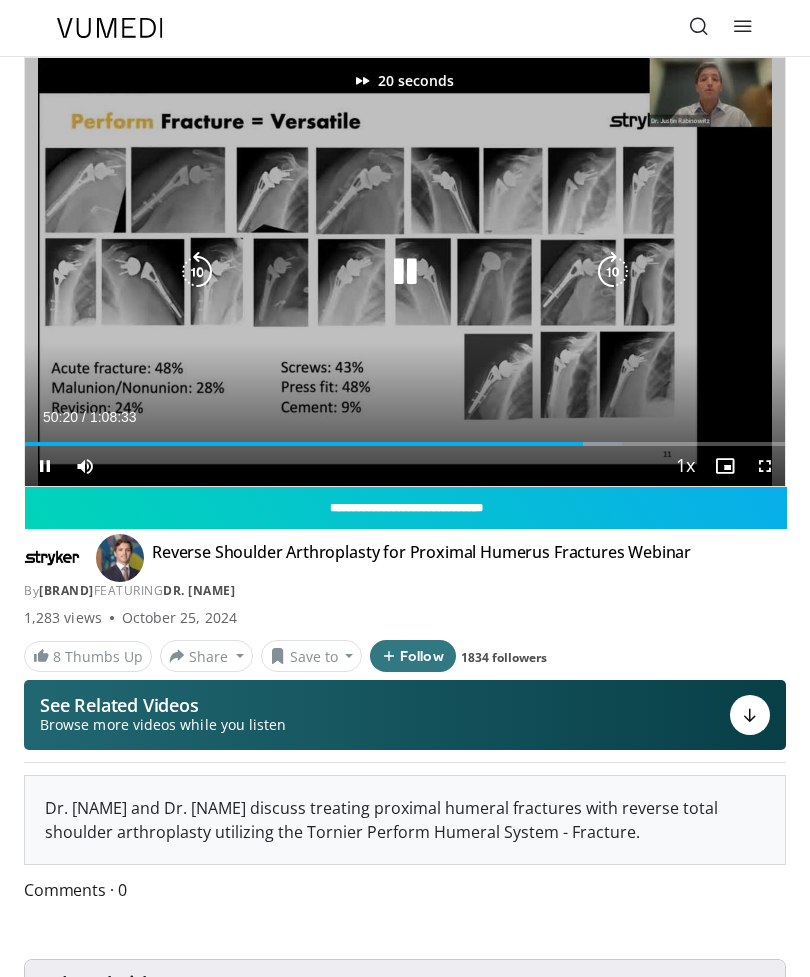 click at bounding box center [613, 272] 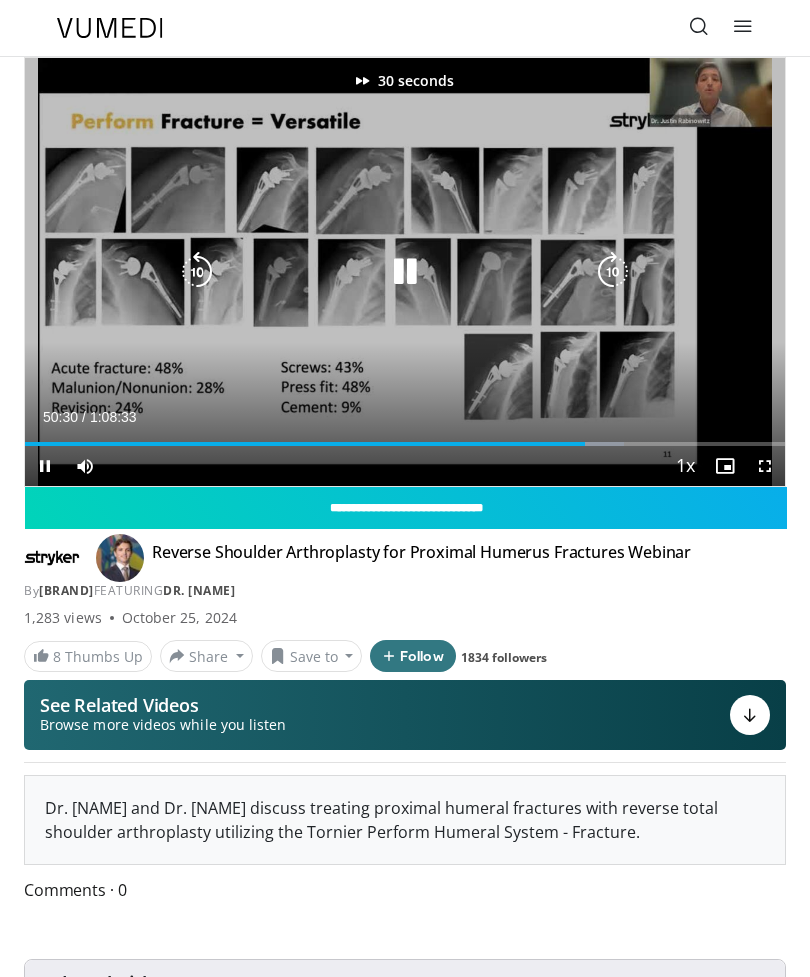 click at bounding box center [613, 272] 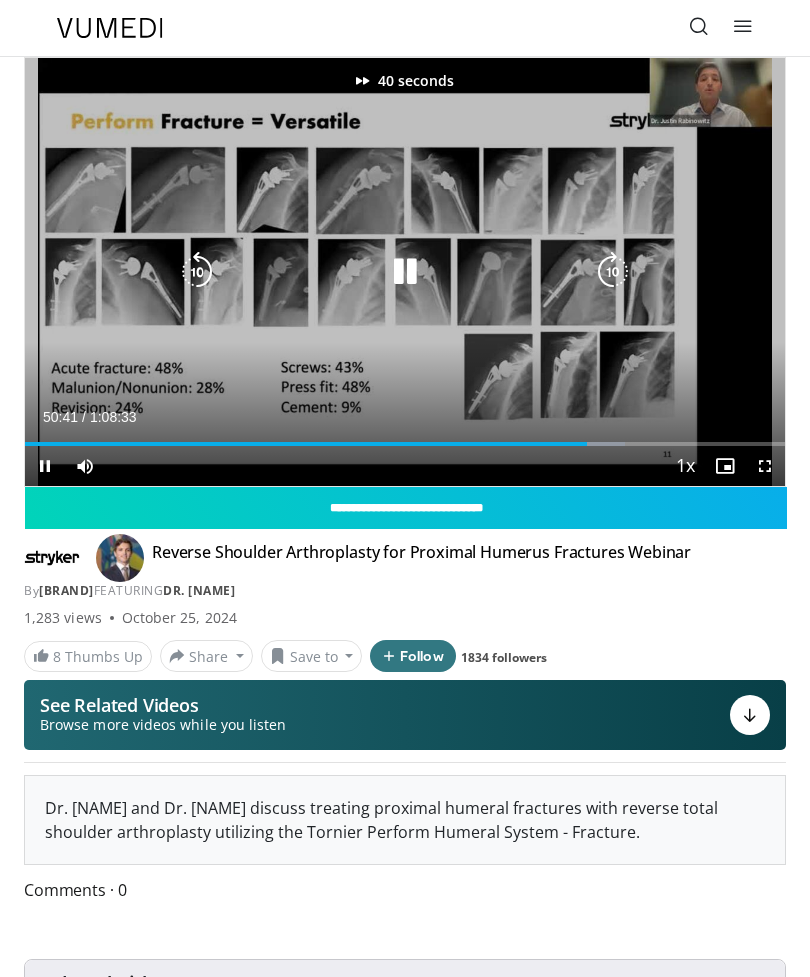 click at bounding box center (613, 272) 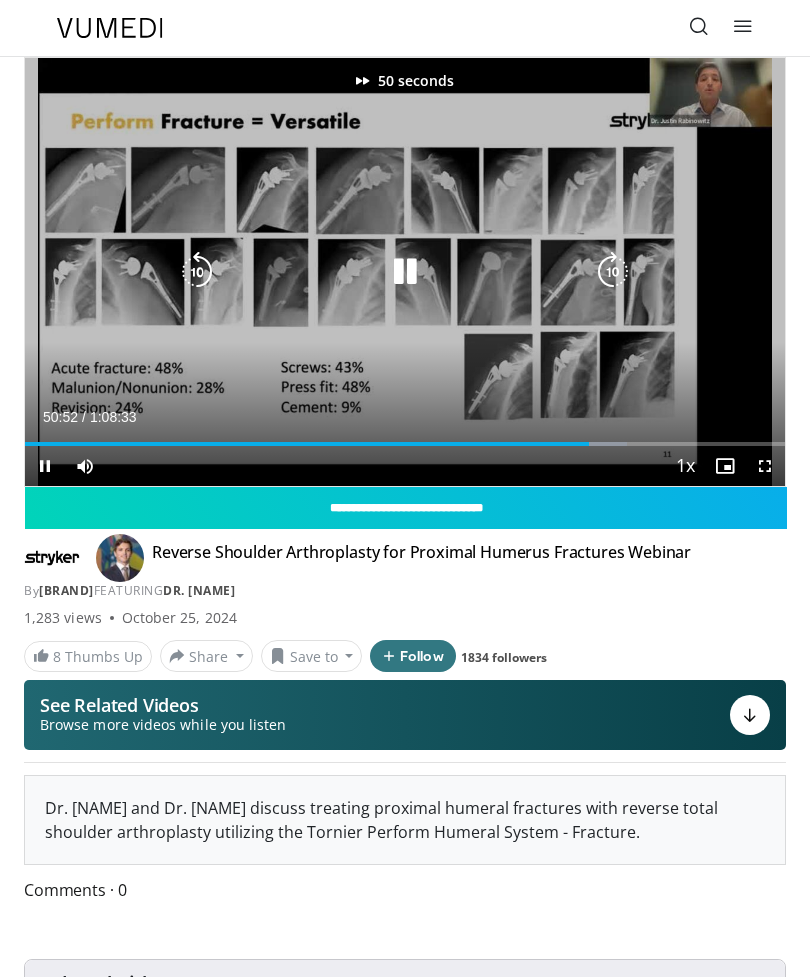 click at bounding box center (197, 272) 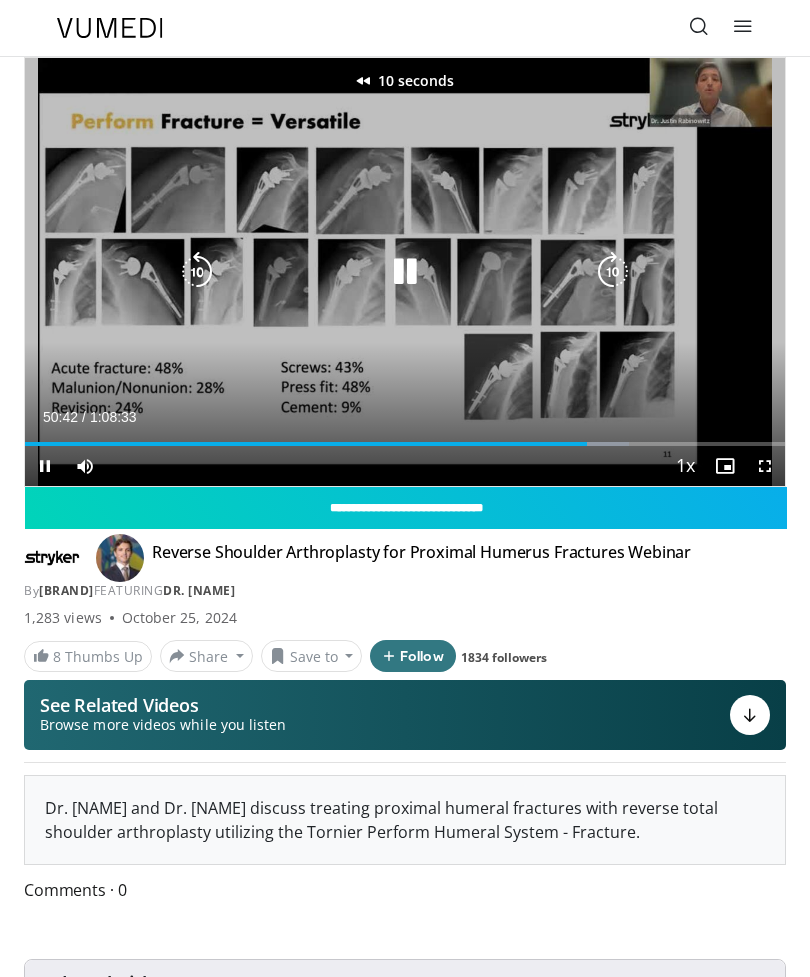 click at bounding box center (197, 272) 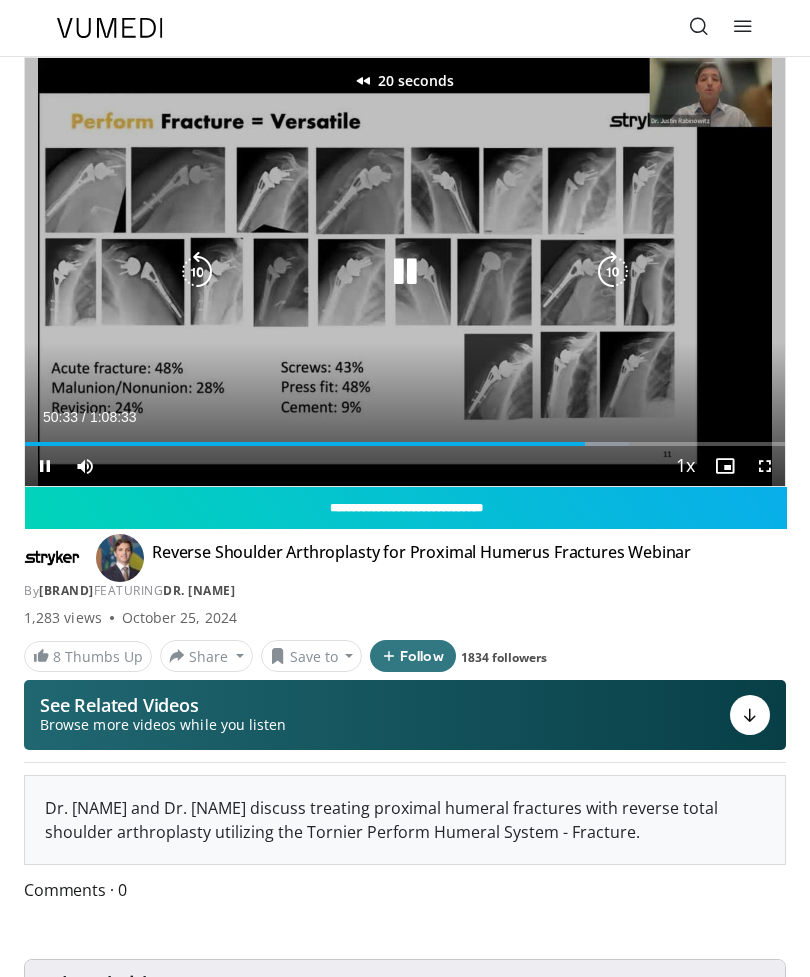 click at bounding box center (613, 272) 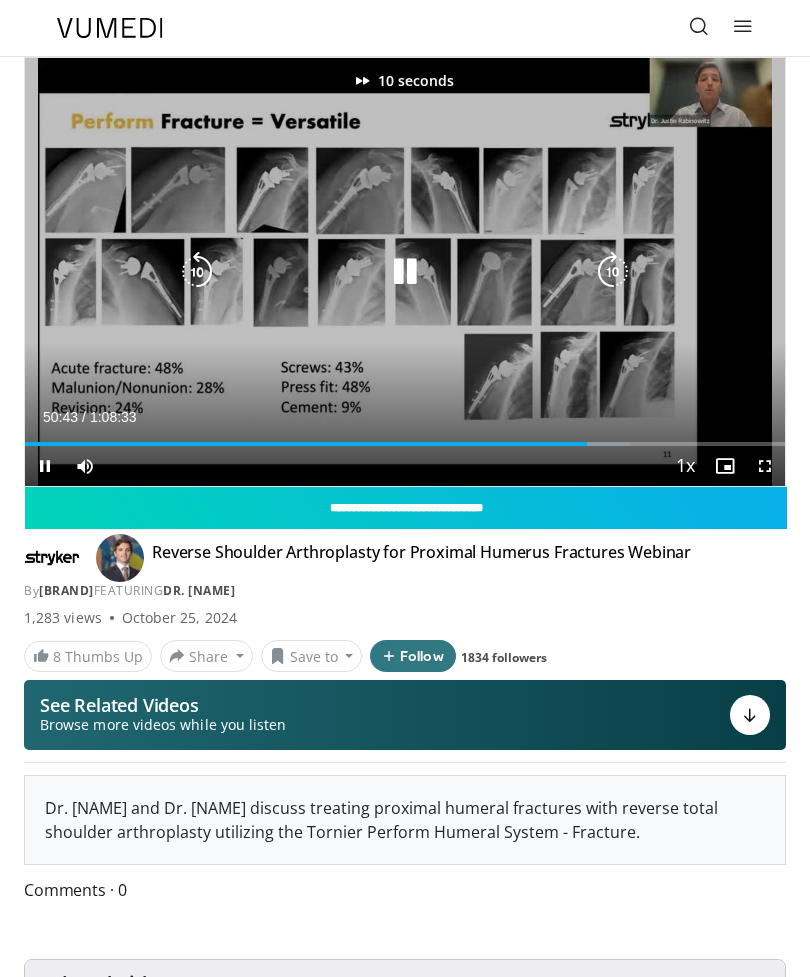 click at bounding box center [613, 272] 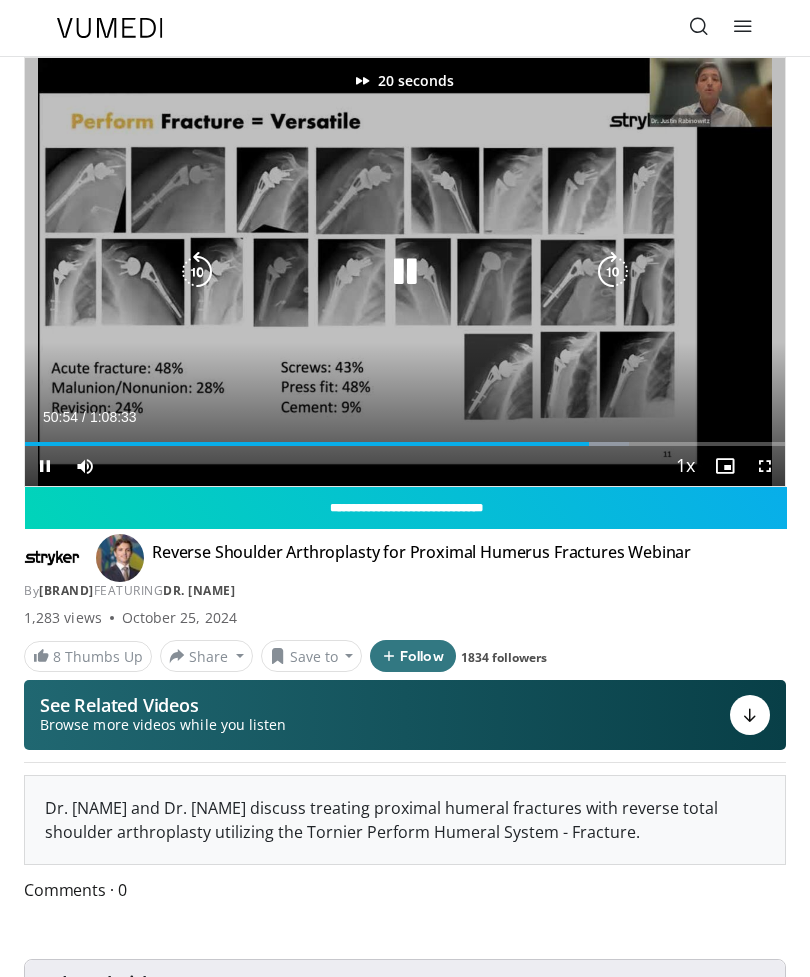 click at bounding box center [613, 272] 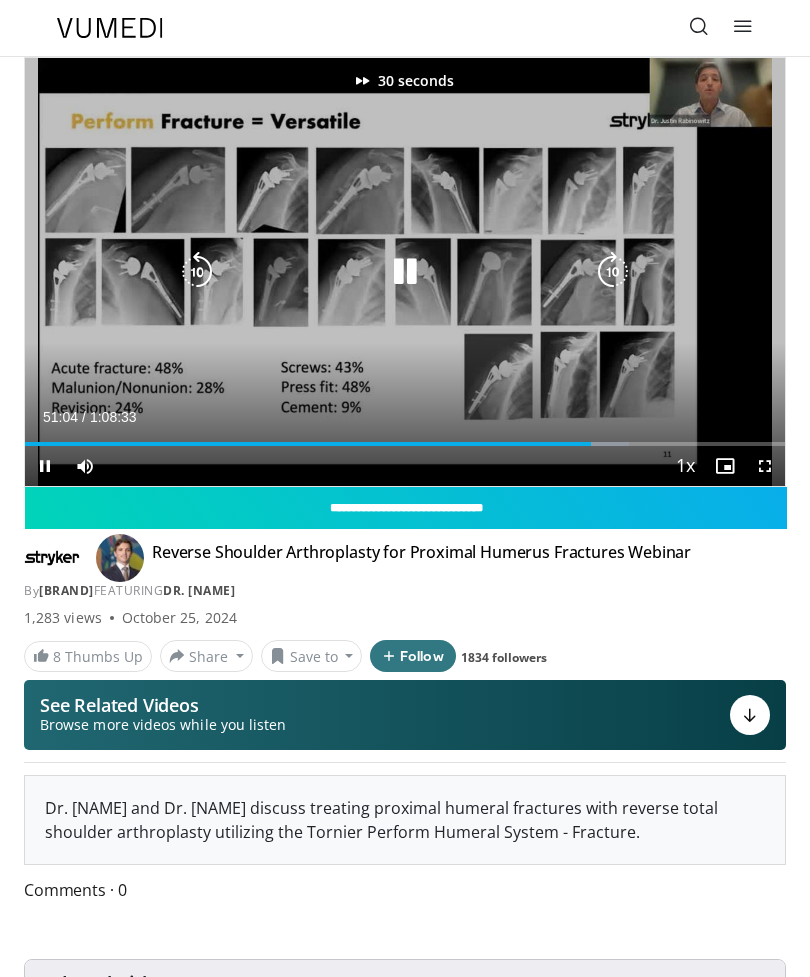 click at bounding box center [613, 272] 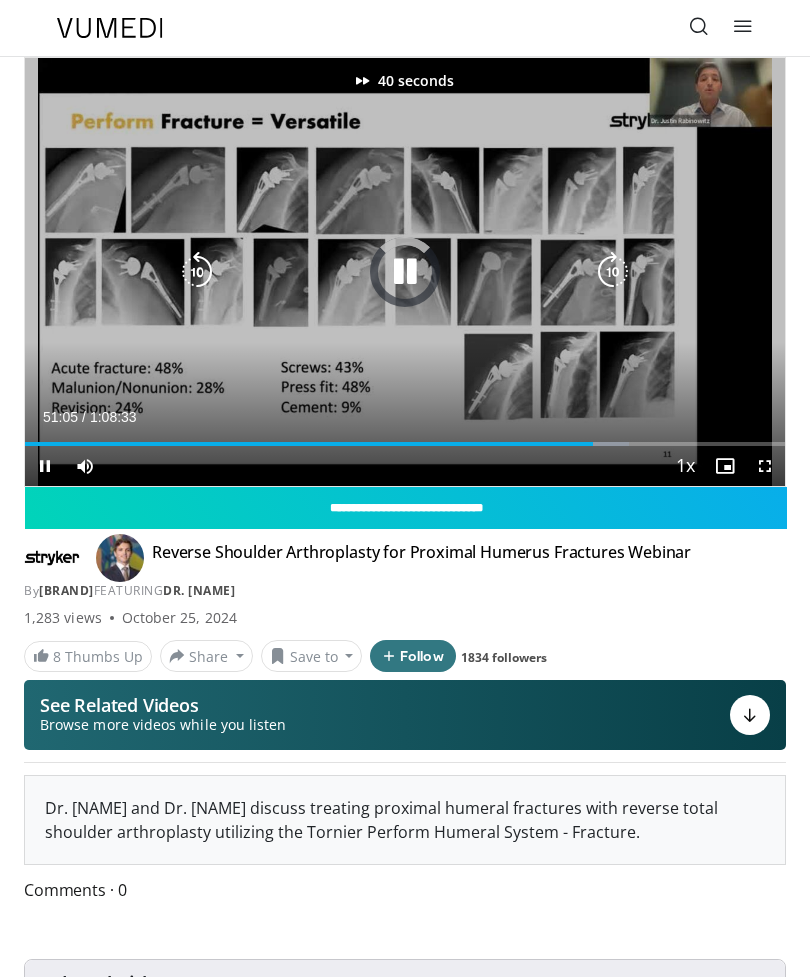 click at bounding box center (613, 272) 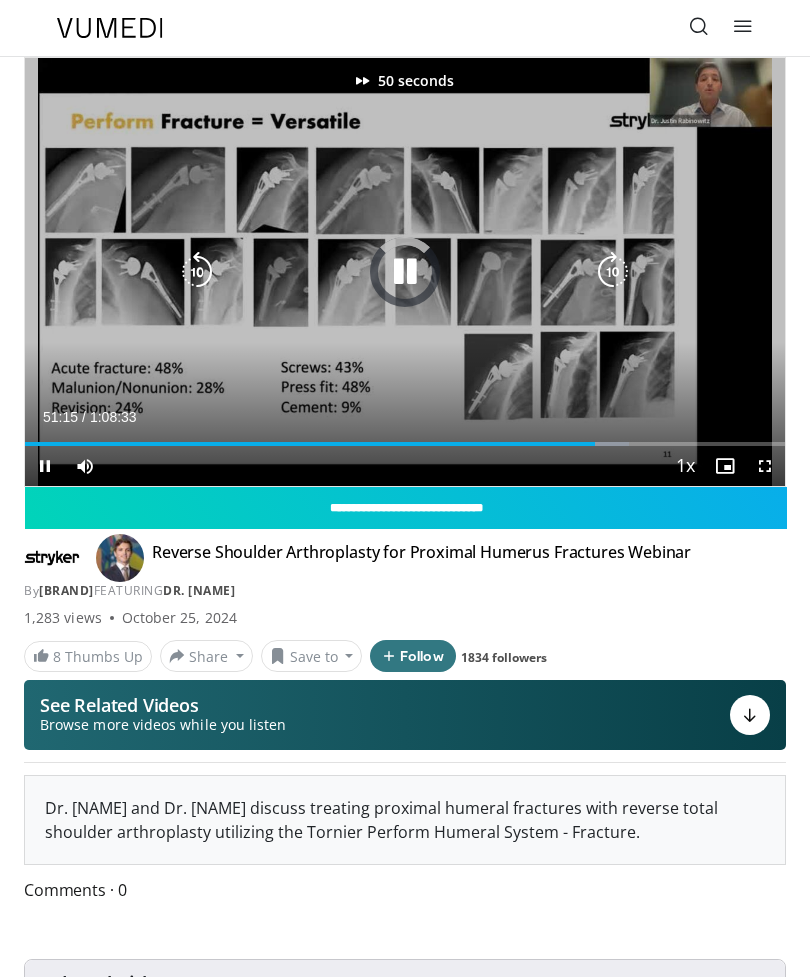 click at bounding box center (613, 272) 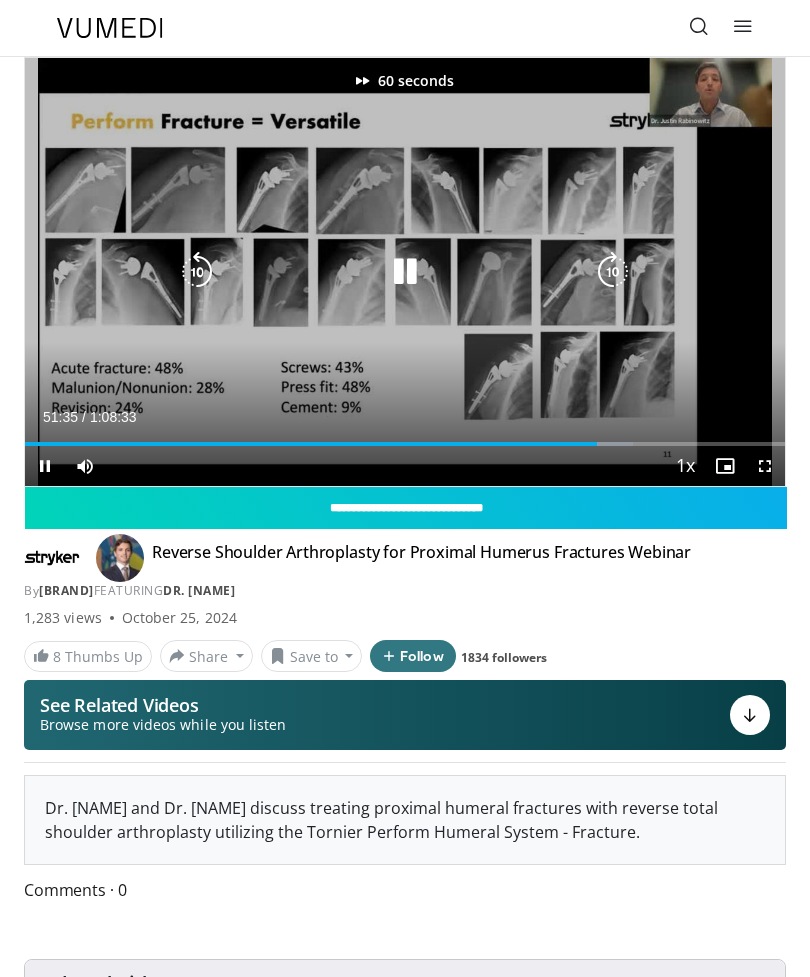 click at bounding box center (197, 272) 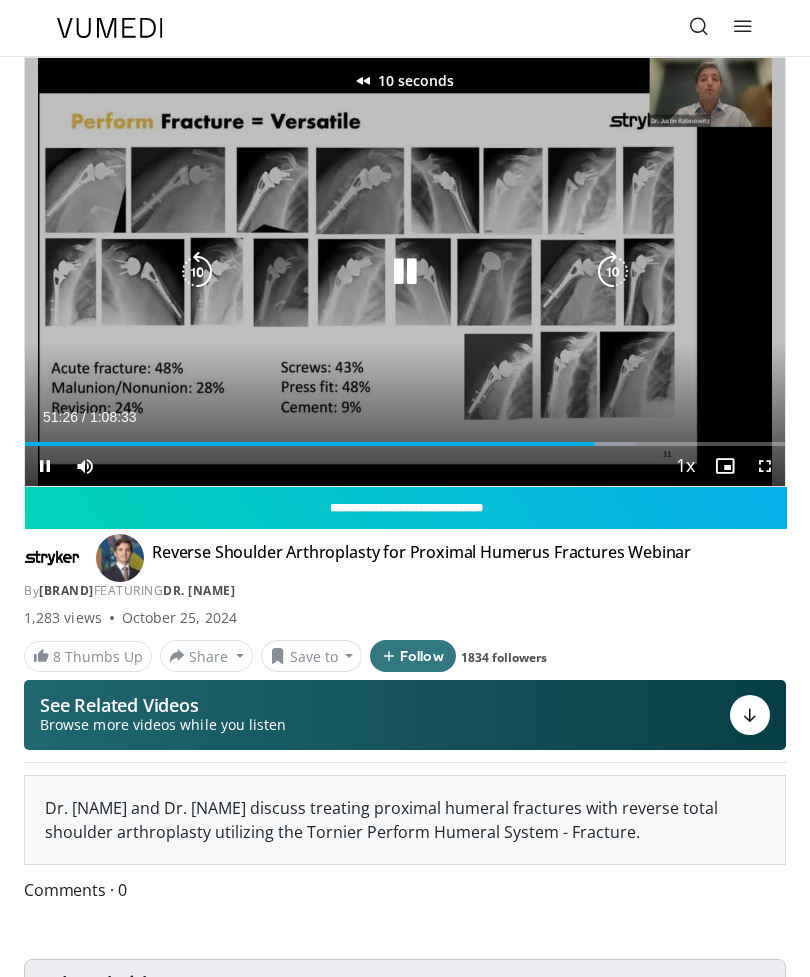 click on "10 seconds
Tap to unmute" at bounding box center (405, 272) 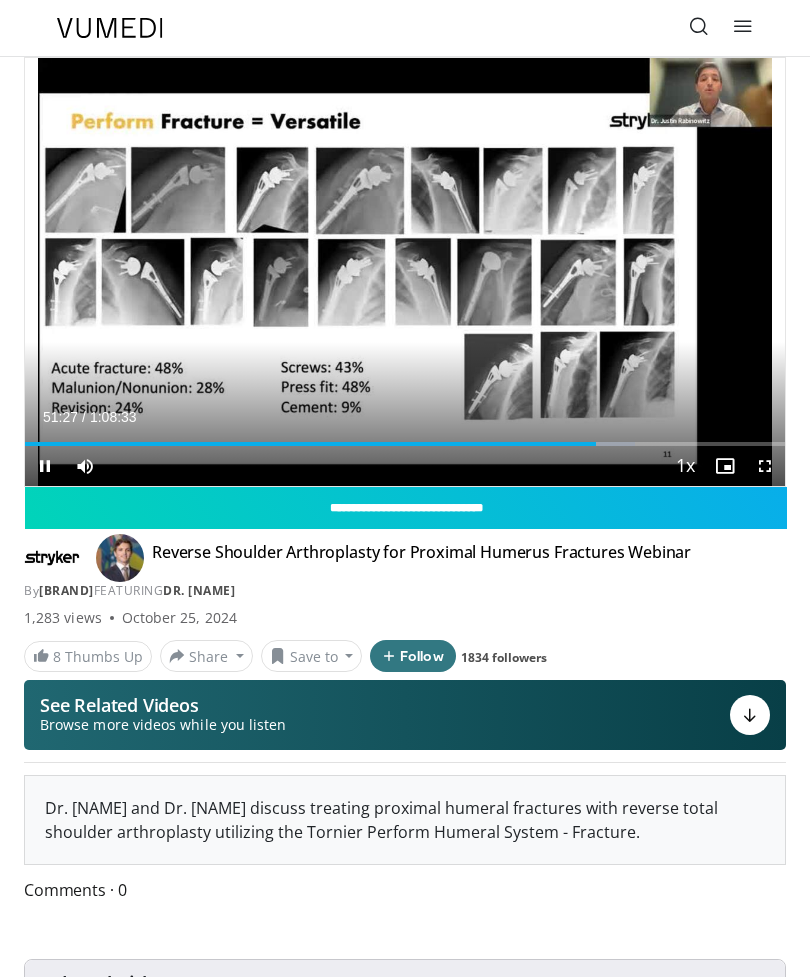 click on "10 seconds
Tap to unmute" at bounding box center (405, 272) 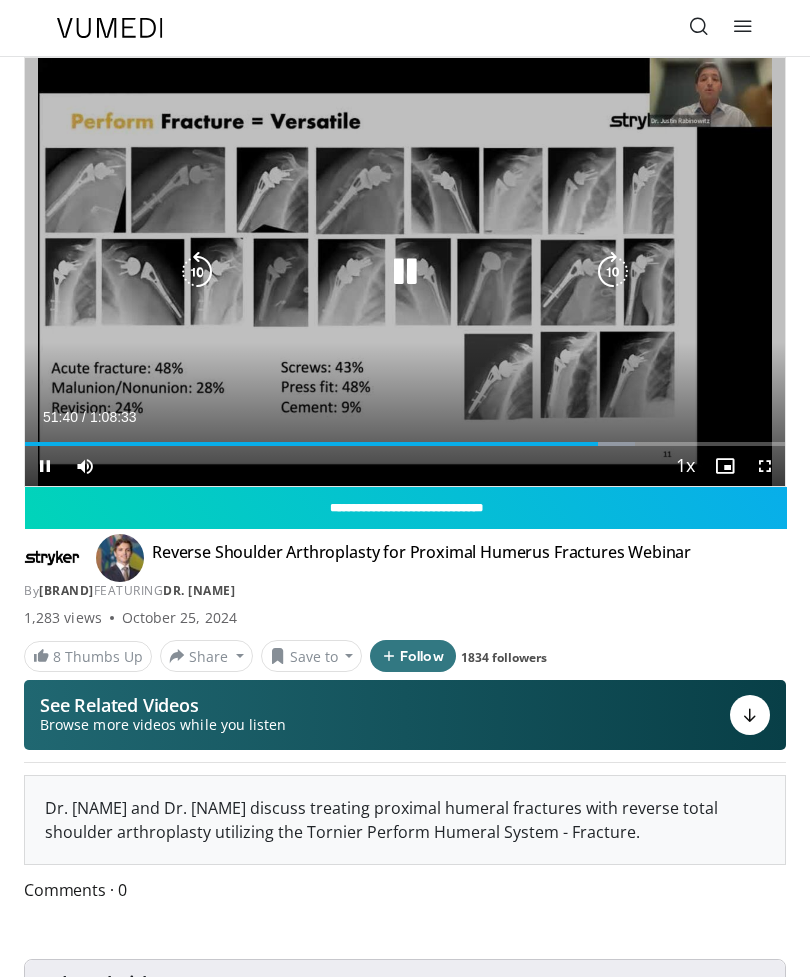 click at bounding box center (613, 272) 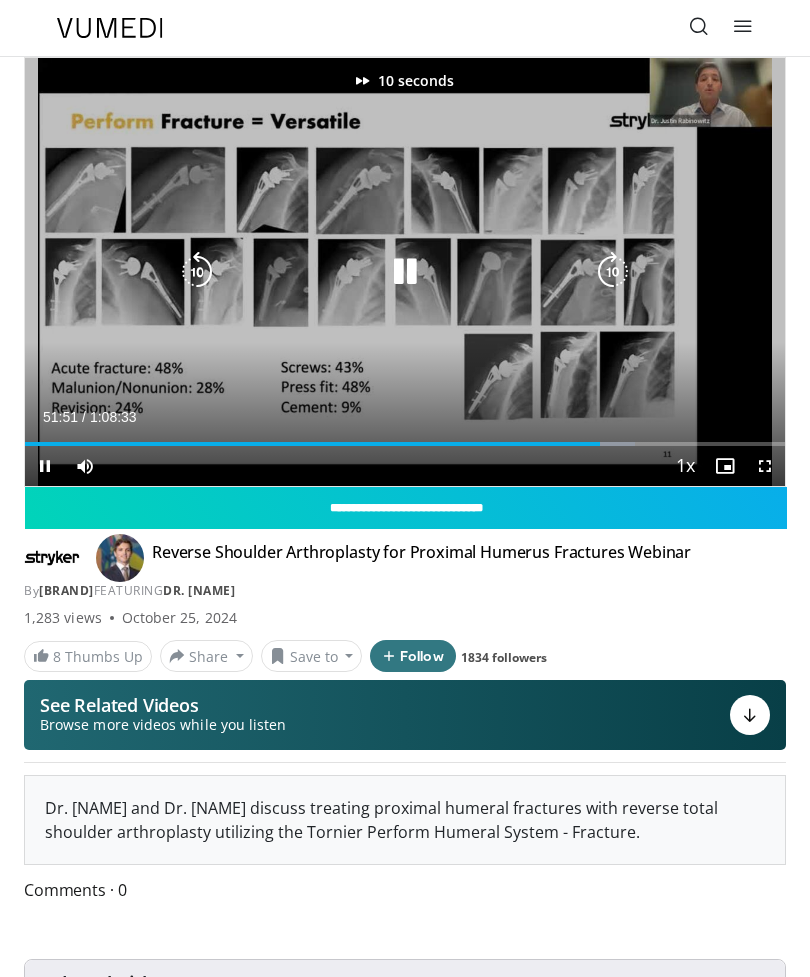 click at bounding box center (613, 272) 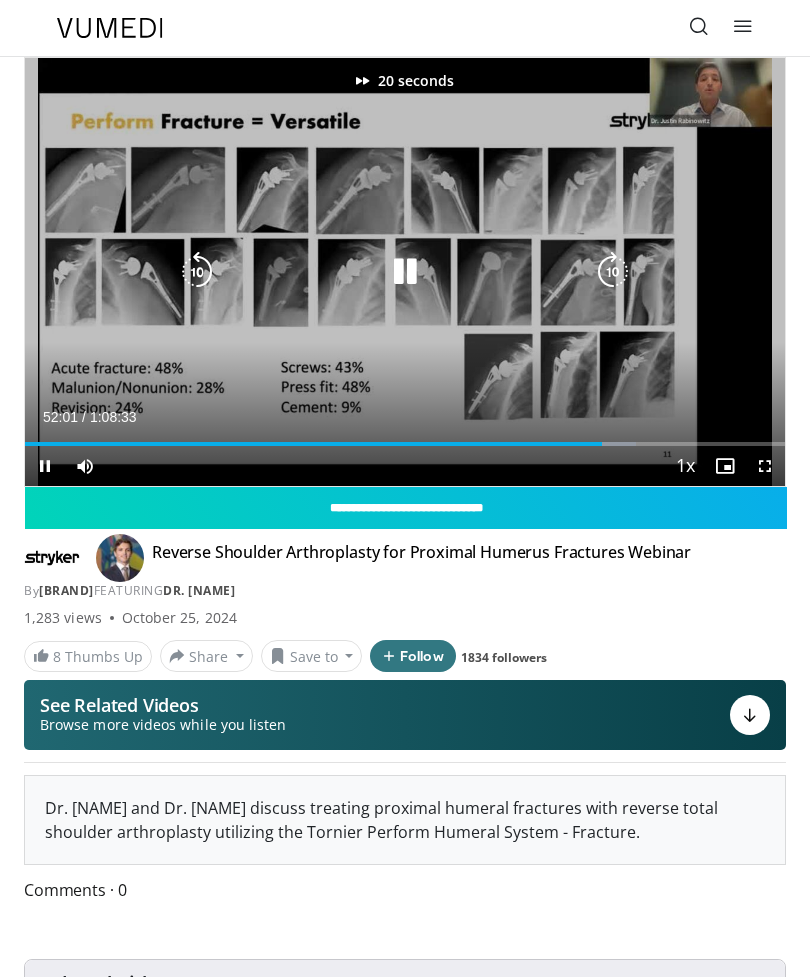 click at bounding box center (615, 444) 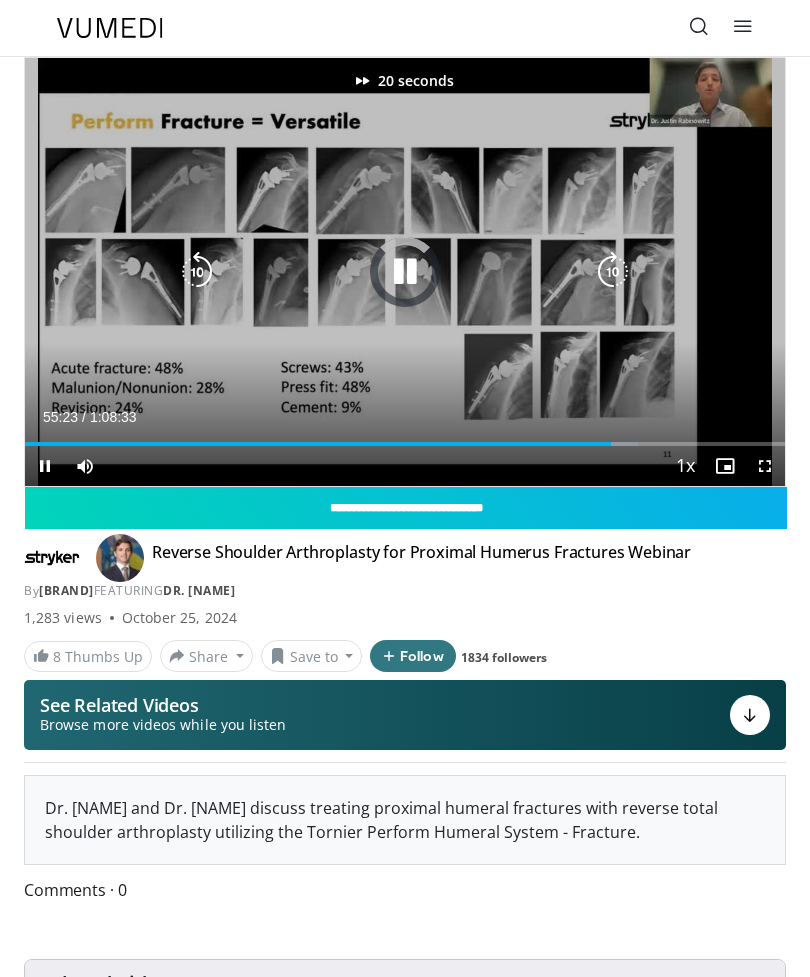 click on "Loaded :  80.71%" at bounding box center [405, 444] 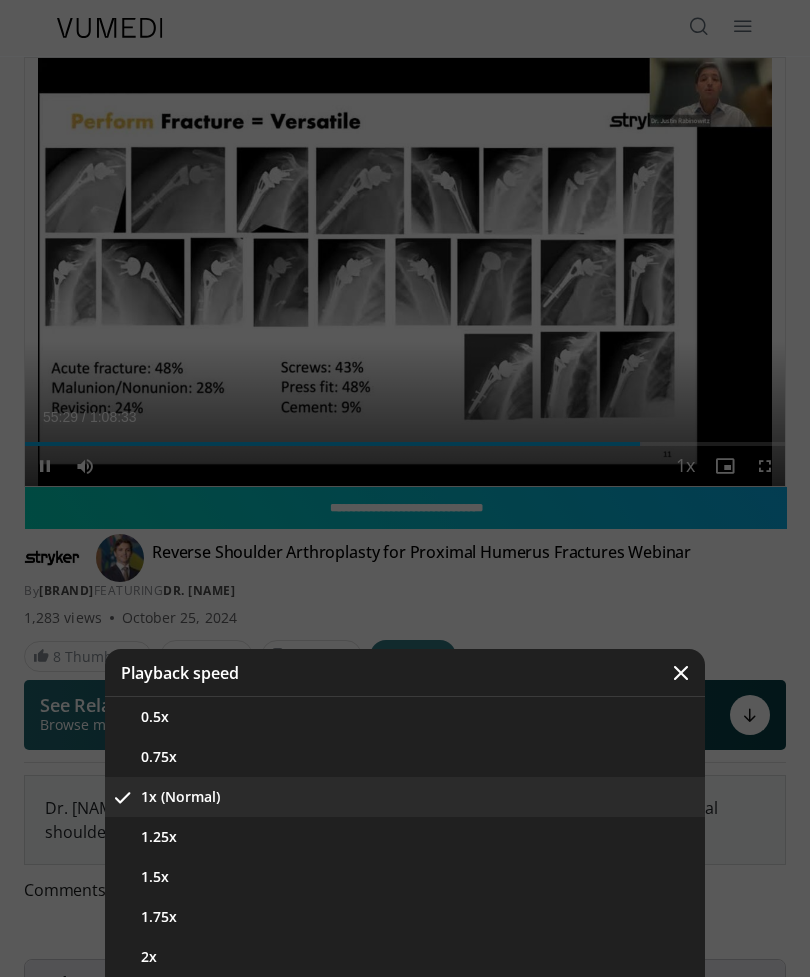 click at bounding box center (405, 488) 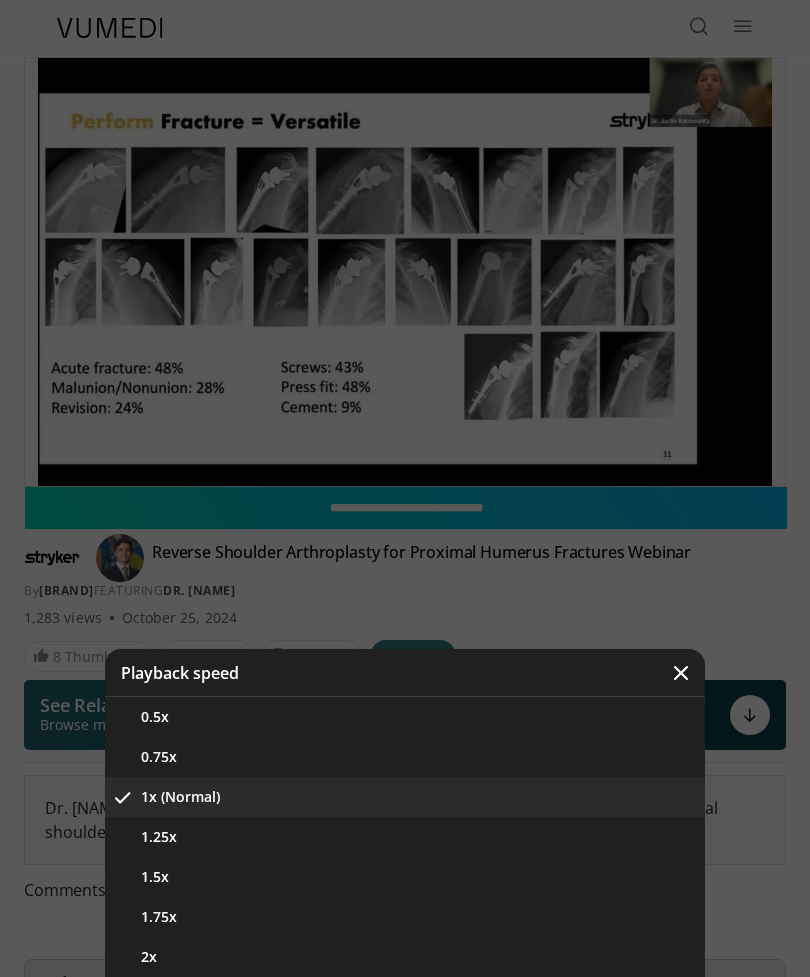 click at bounding box center [405, 488] 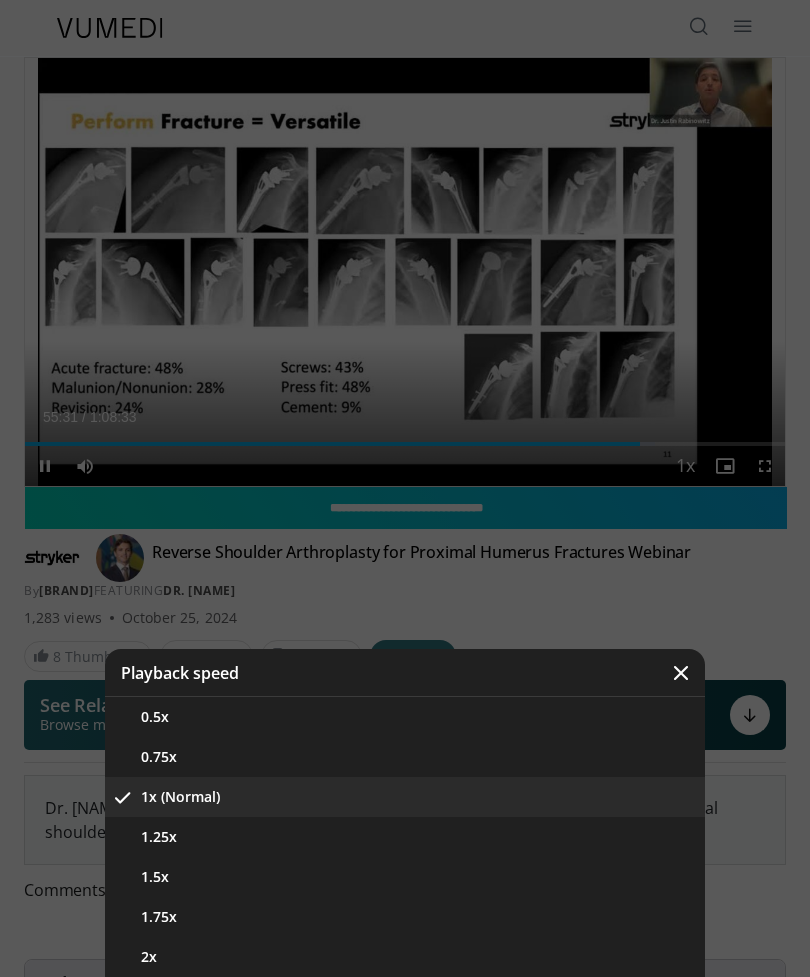 click at bounding box center [681, 673] 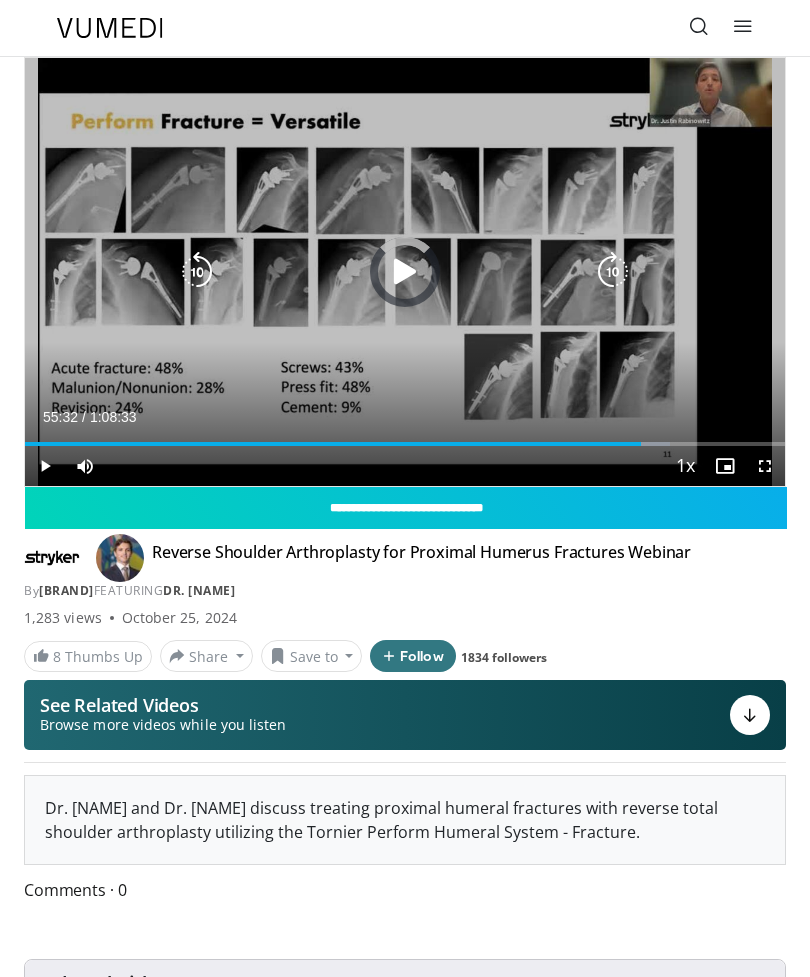 click on "Loaded :  84.84%" at bounding box center (405, 444) 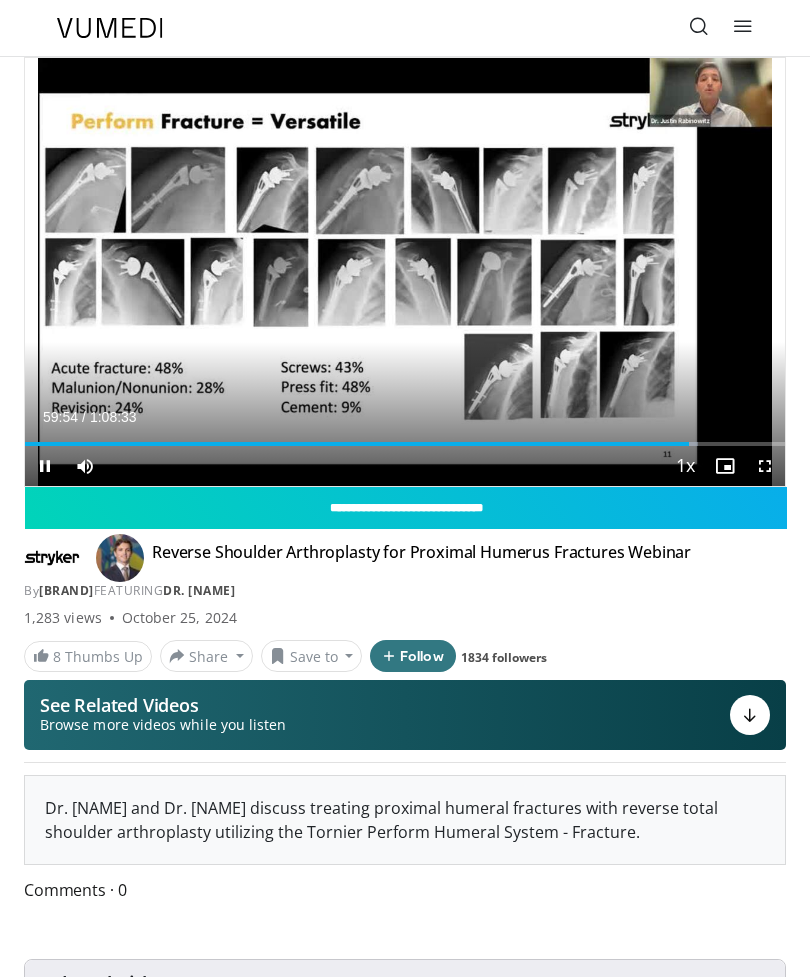 click at bounding box center [725, 466] 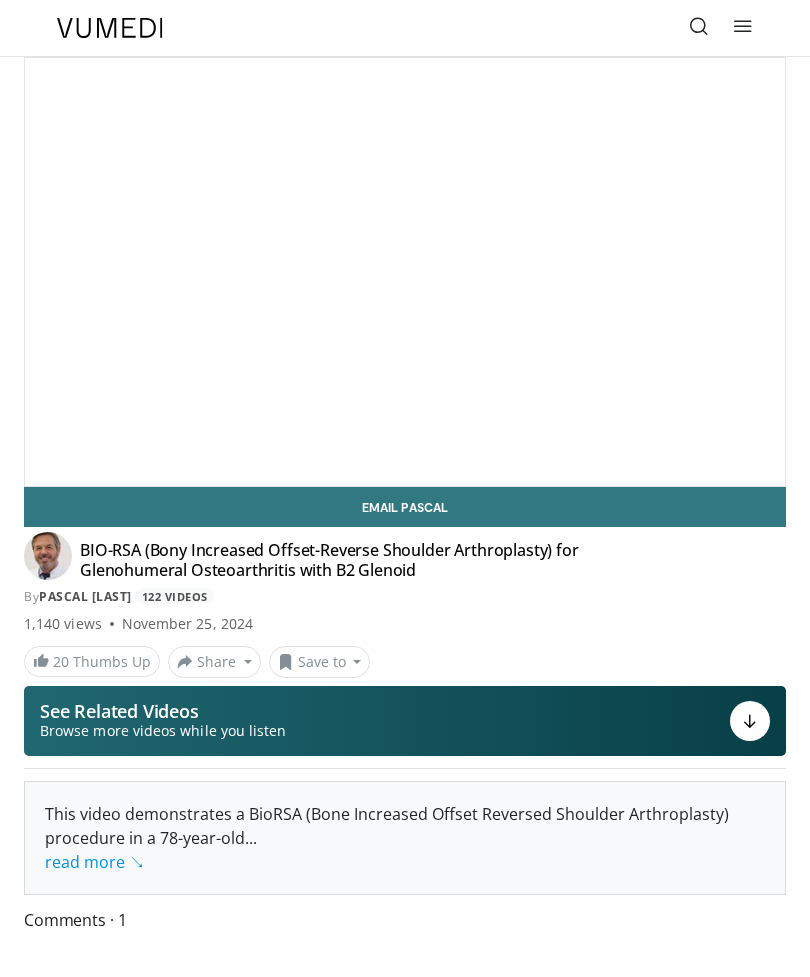 scroll, scrollTop: 0, scrollLeft: 0, axis: both 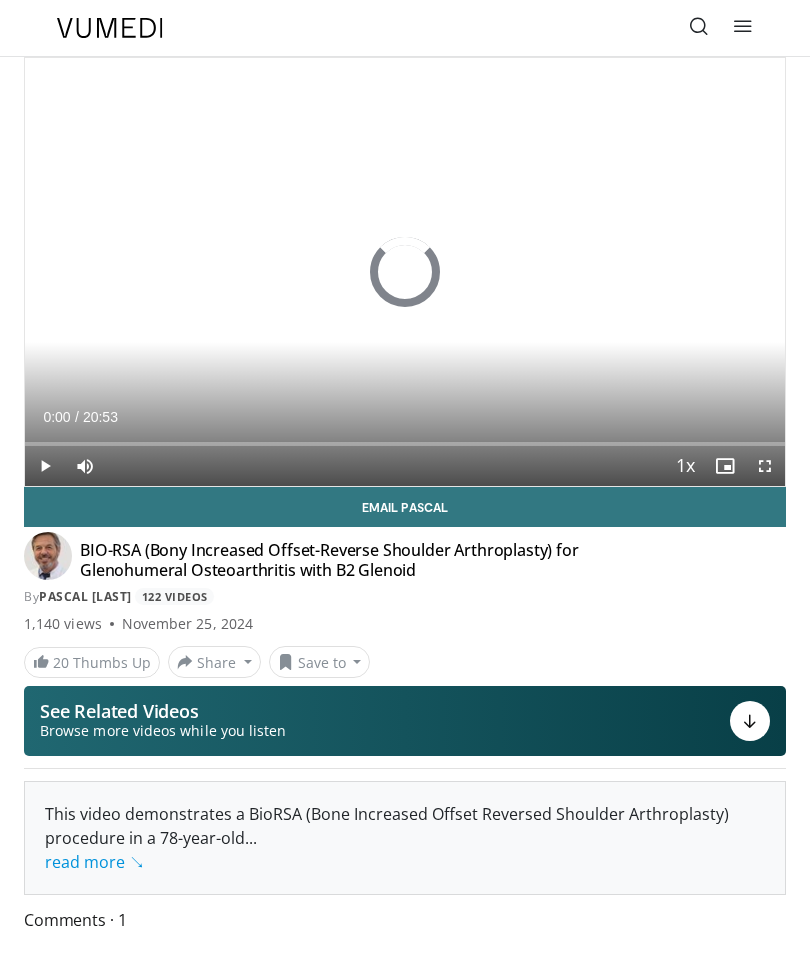 click on "Loaded :  0.00%" at bounding box center [405, 436] 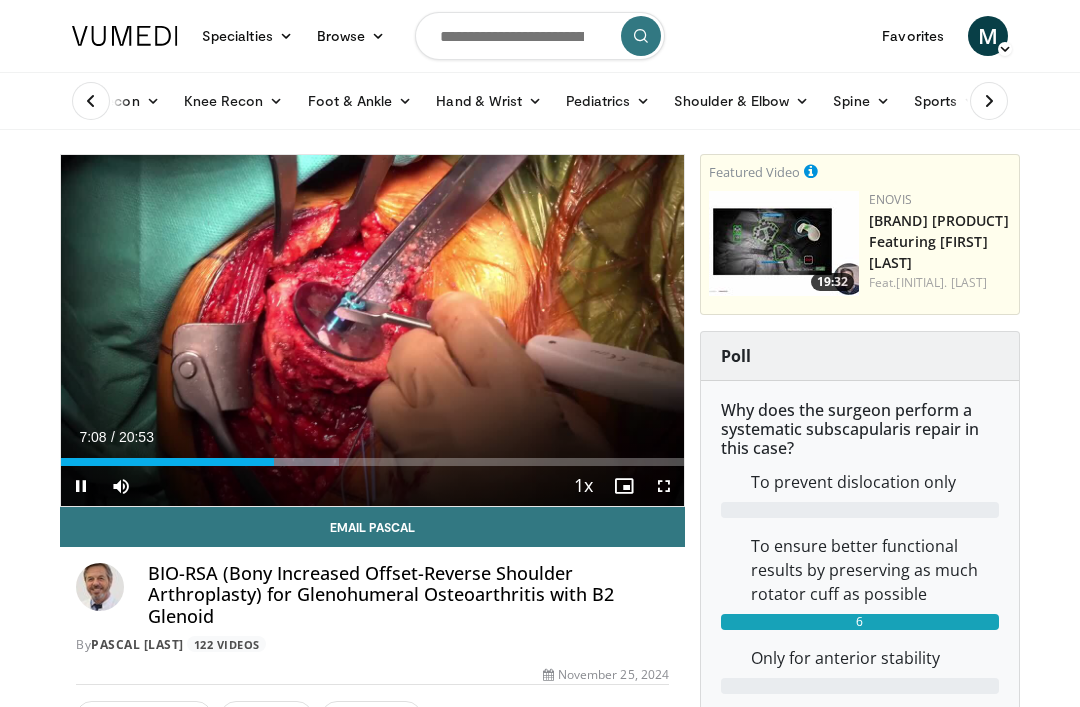 click at bounding box center [372, 330] 